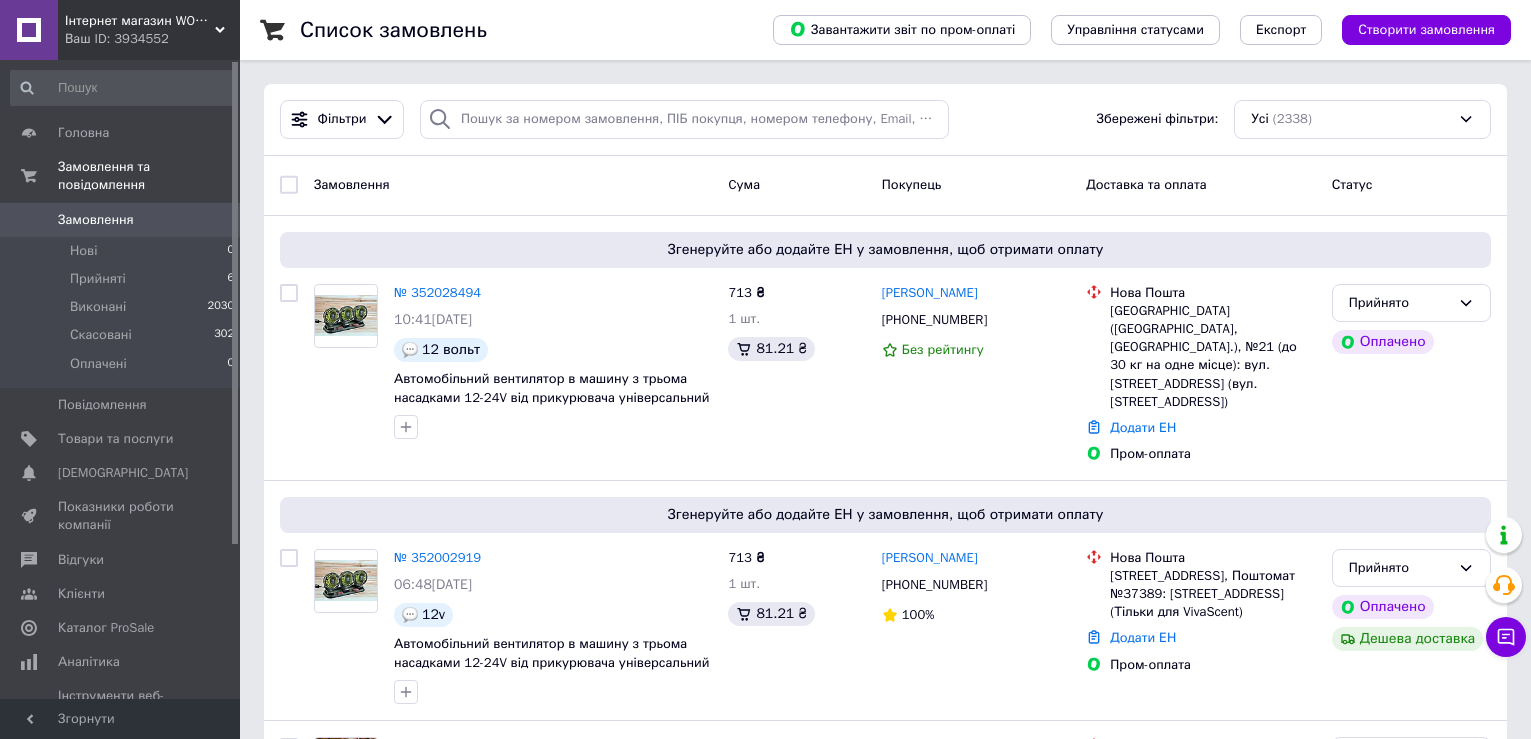 scroll, scrollTop: 0, scrollLeft: 0, axis: both 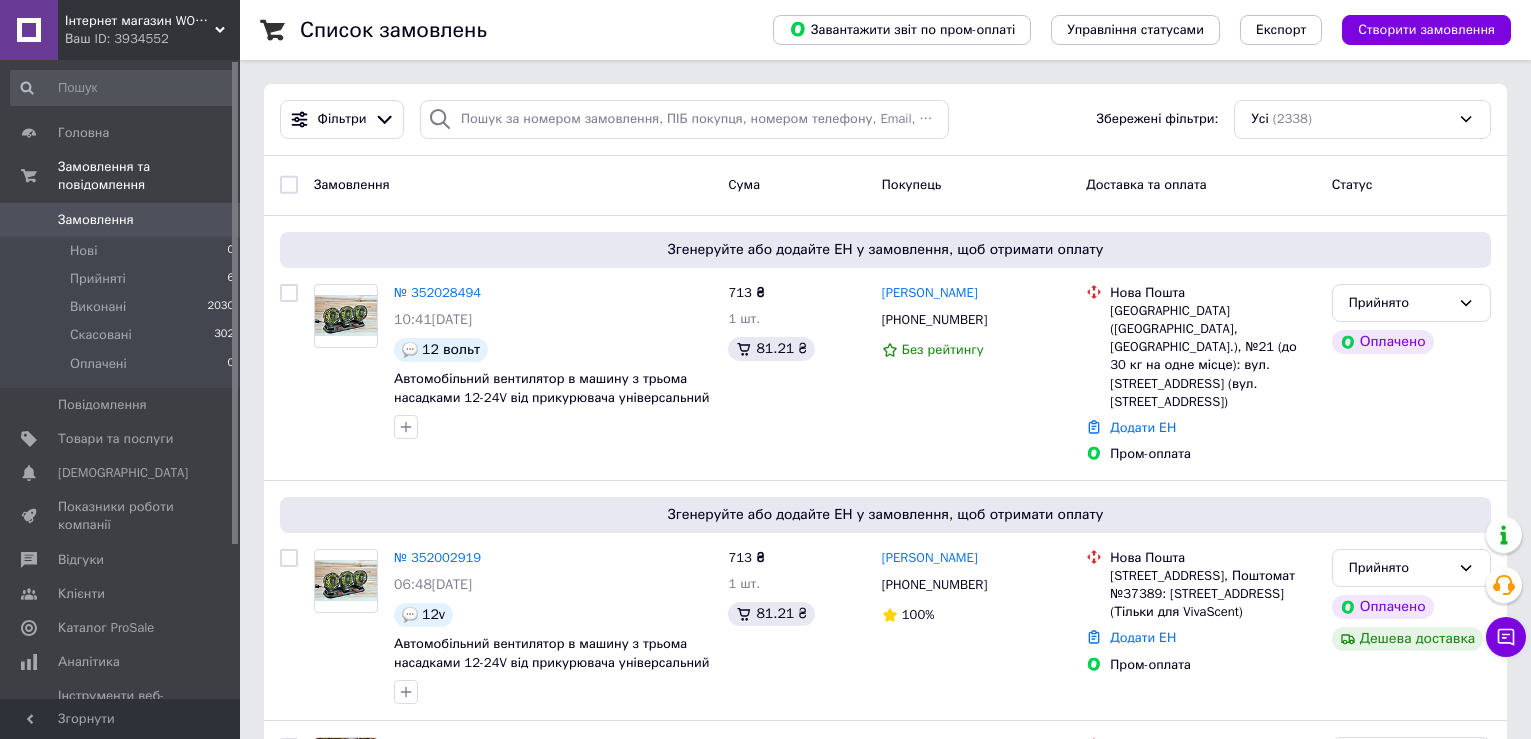 click on "Замовлення" at bounding box center [121, 220] 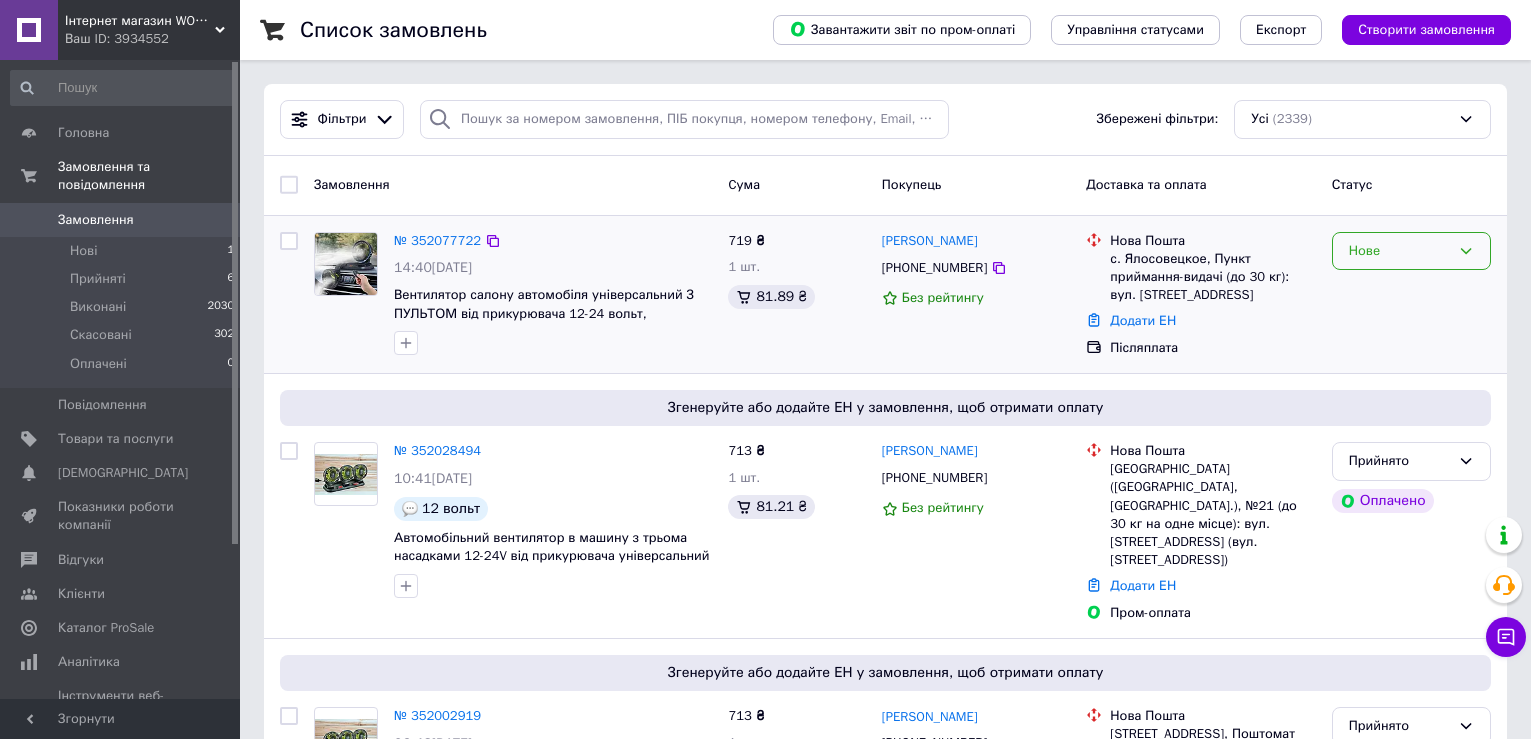 click on "Нове" at bounding box center (1399, 251) 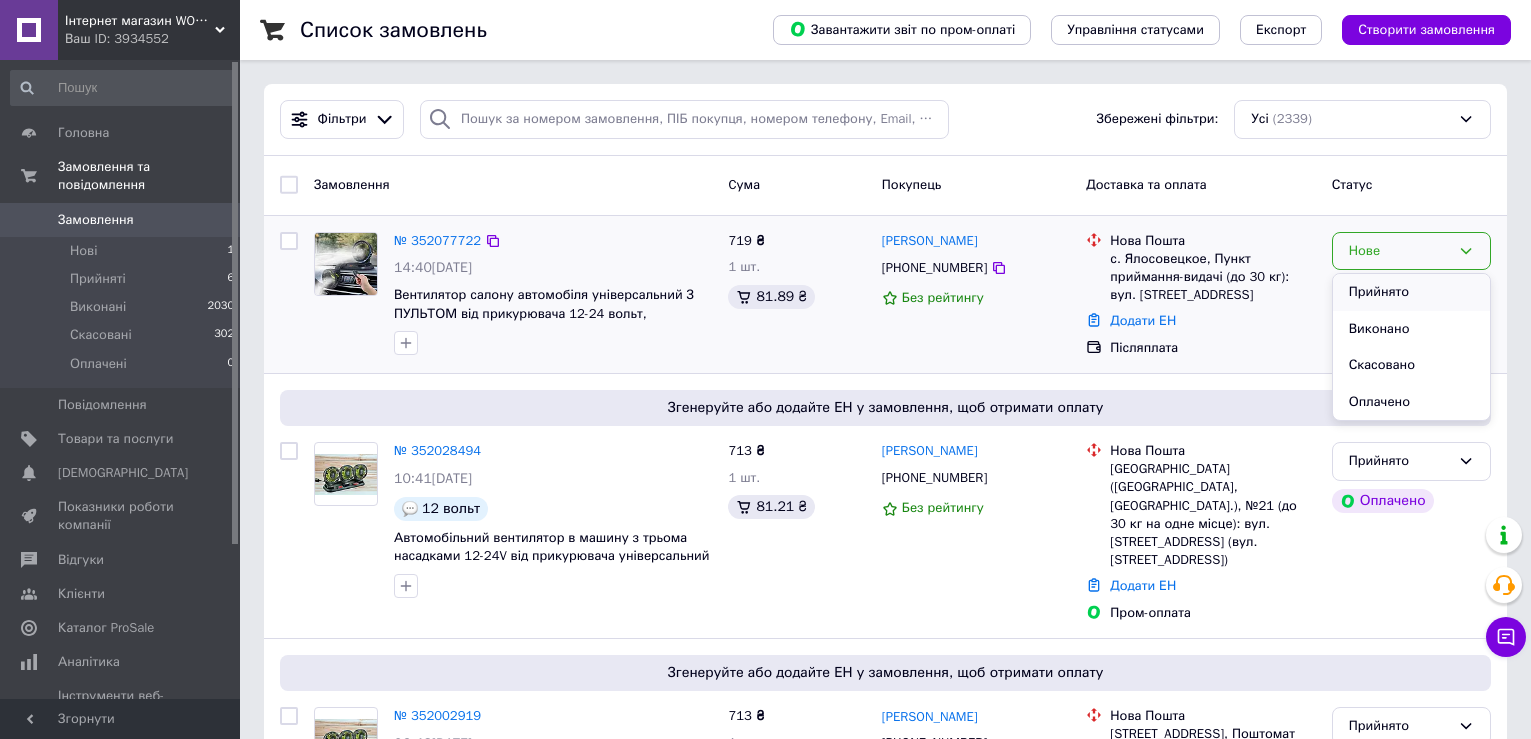 click on "Прийнято" at bounding box center [1411, 292] 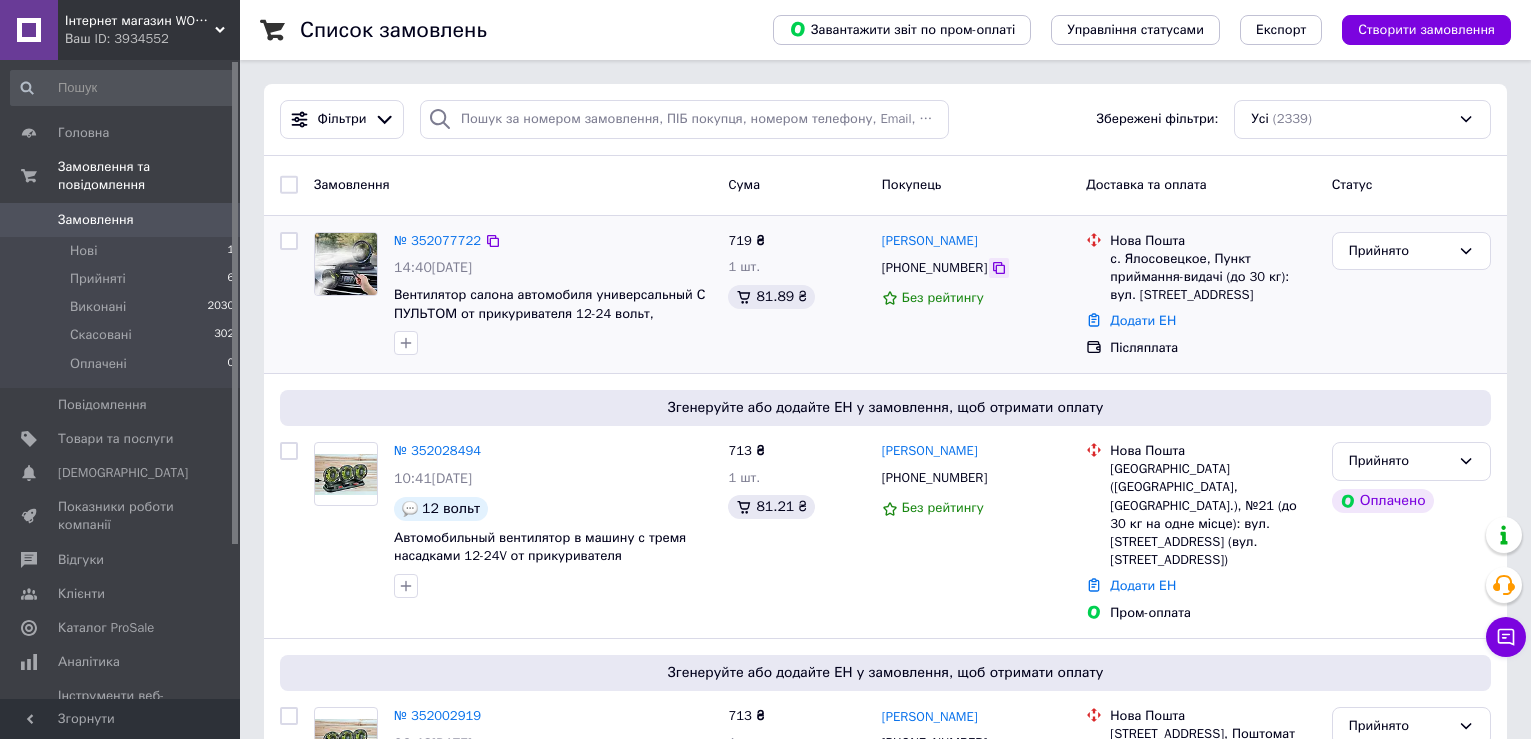 click 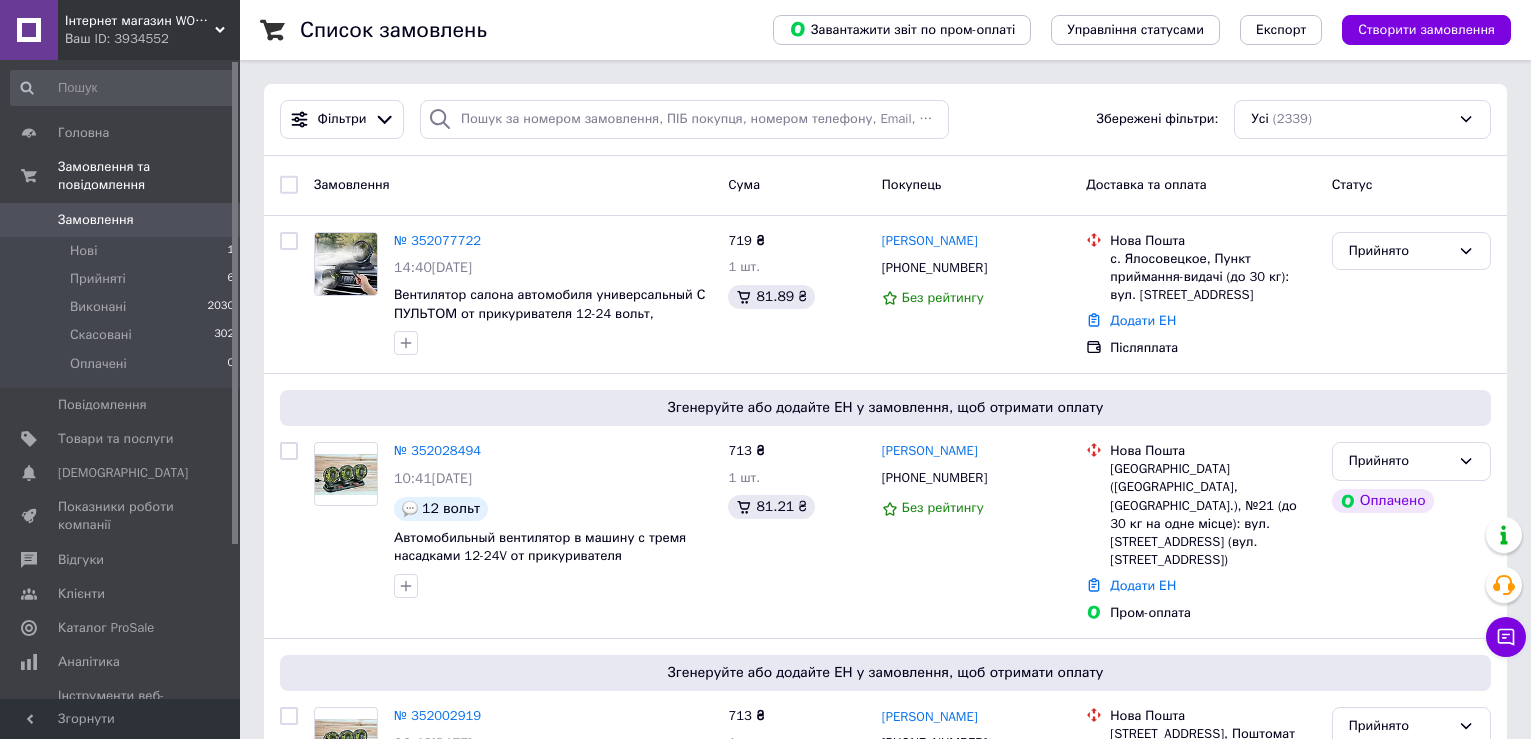 click on "Замовлення" at bounding box center [96, 220] 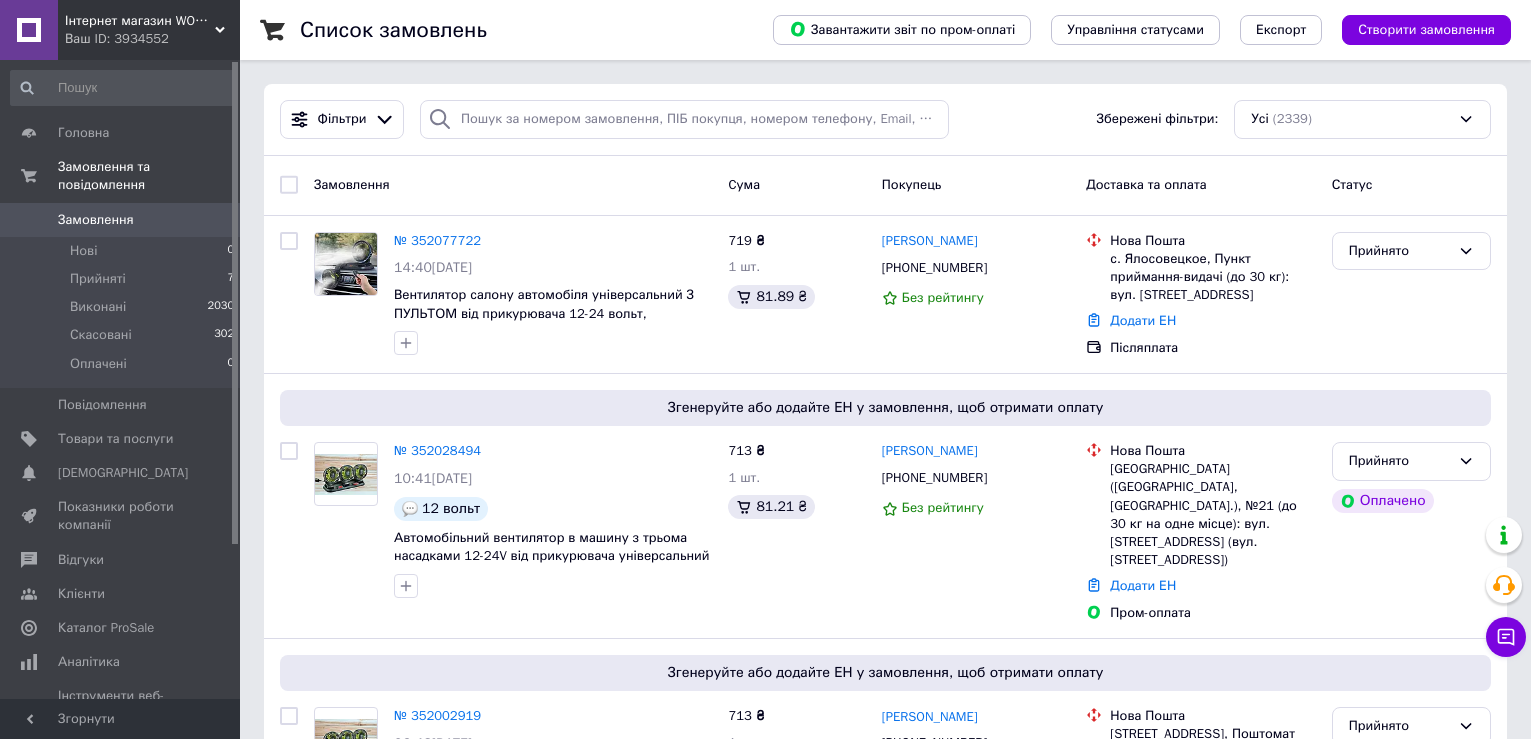 click on "Замовлення 0" at bounding box center [123, 220] 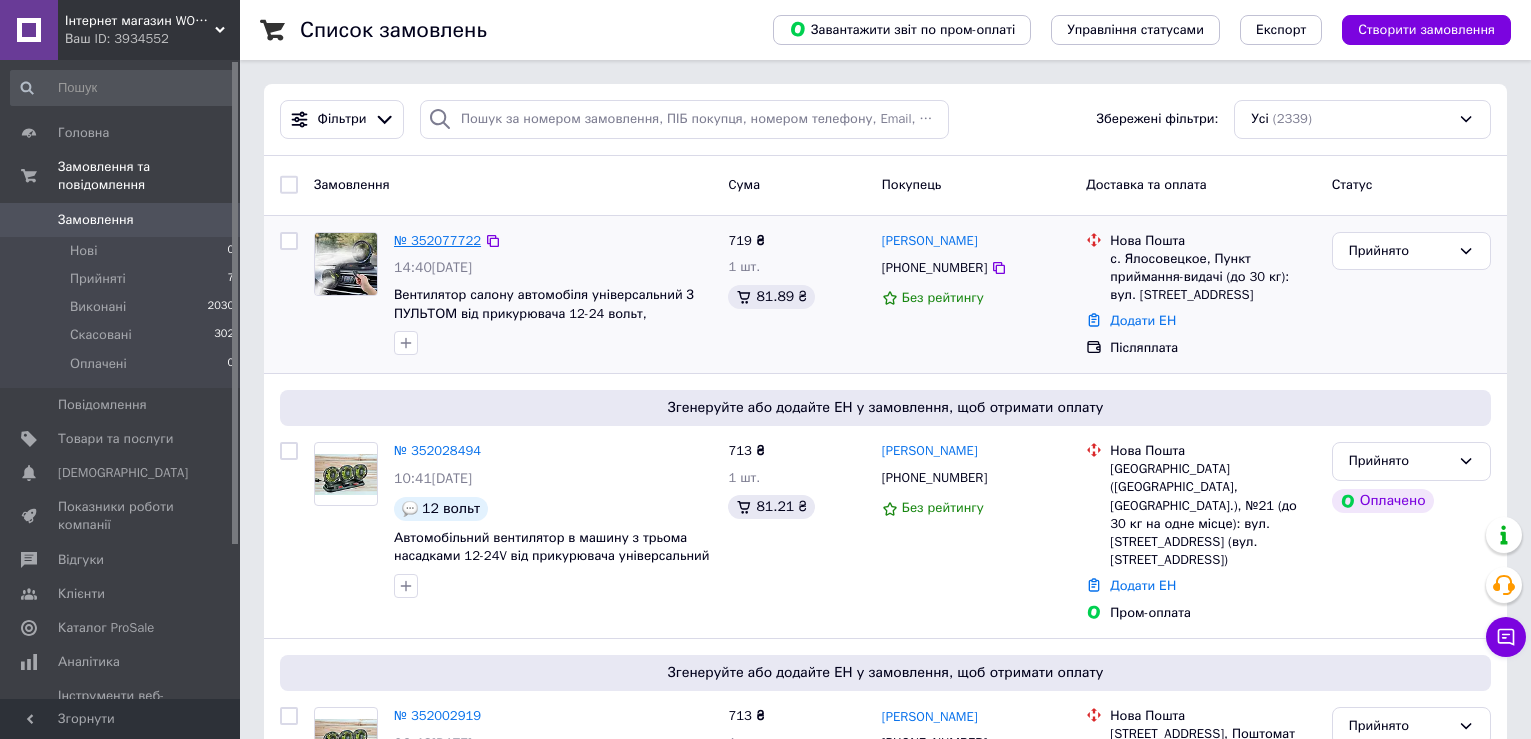 click on "№ 352077722" at bounding box center (437, 240) 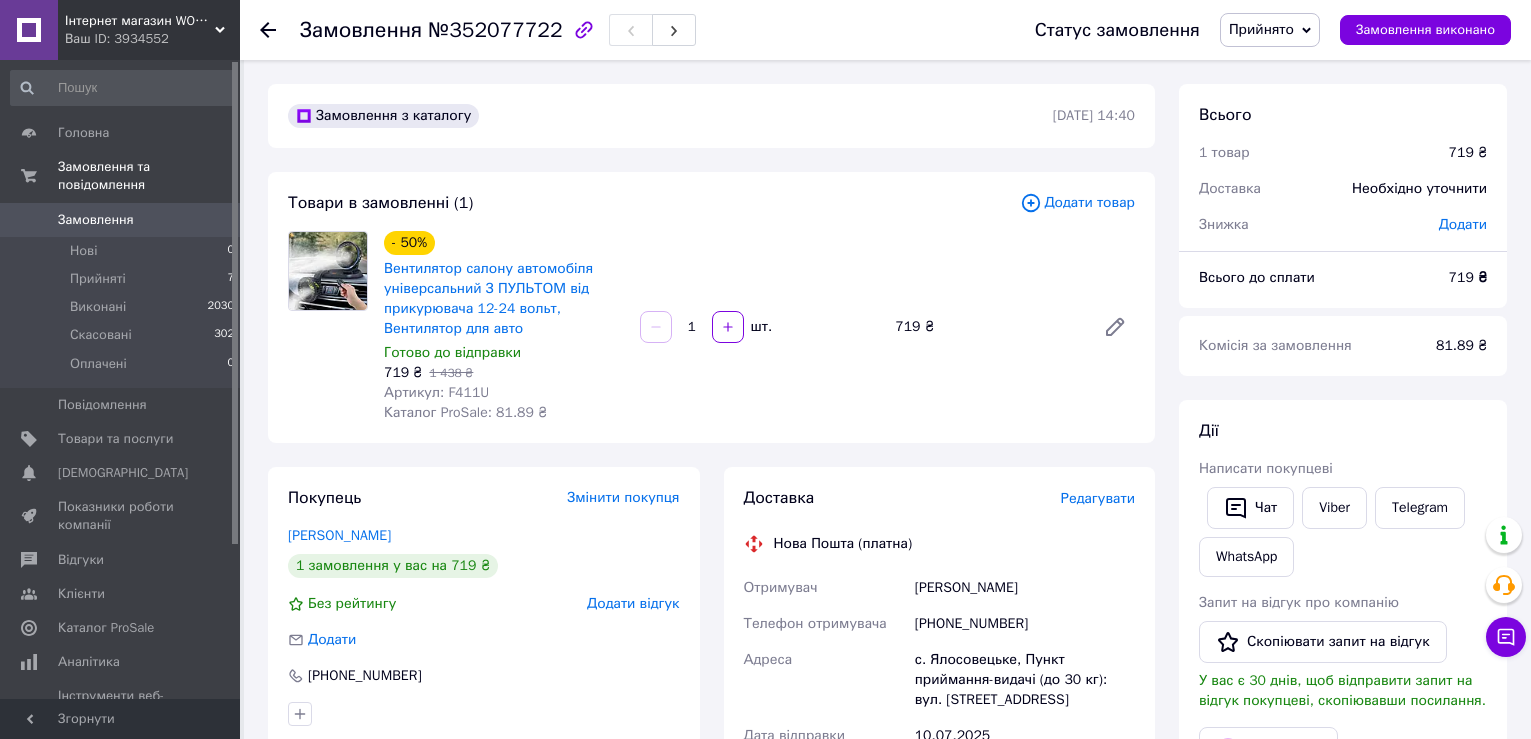 click on "Замовлення" at bounding box center (96, 220) 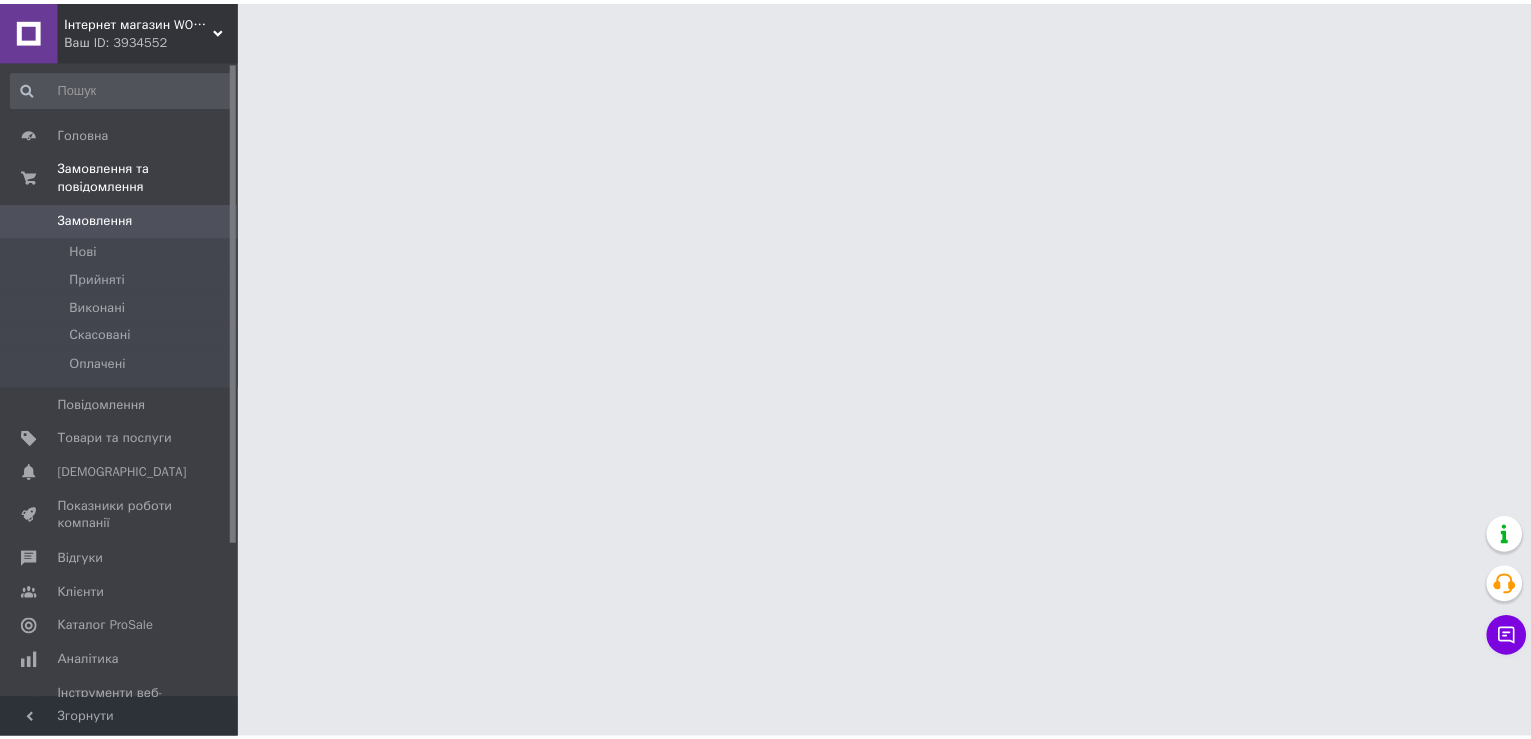scroll, scrollTop: 0, scrollLeft: 0, axis: both 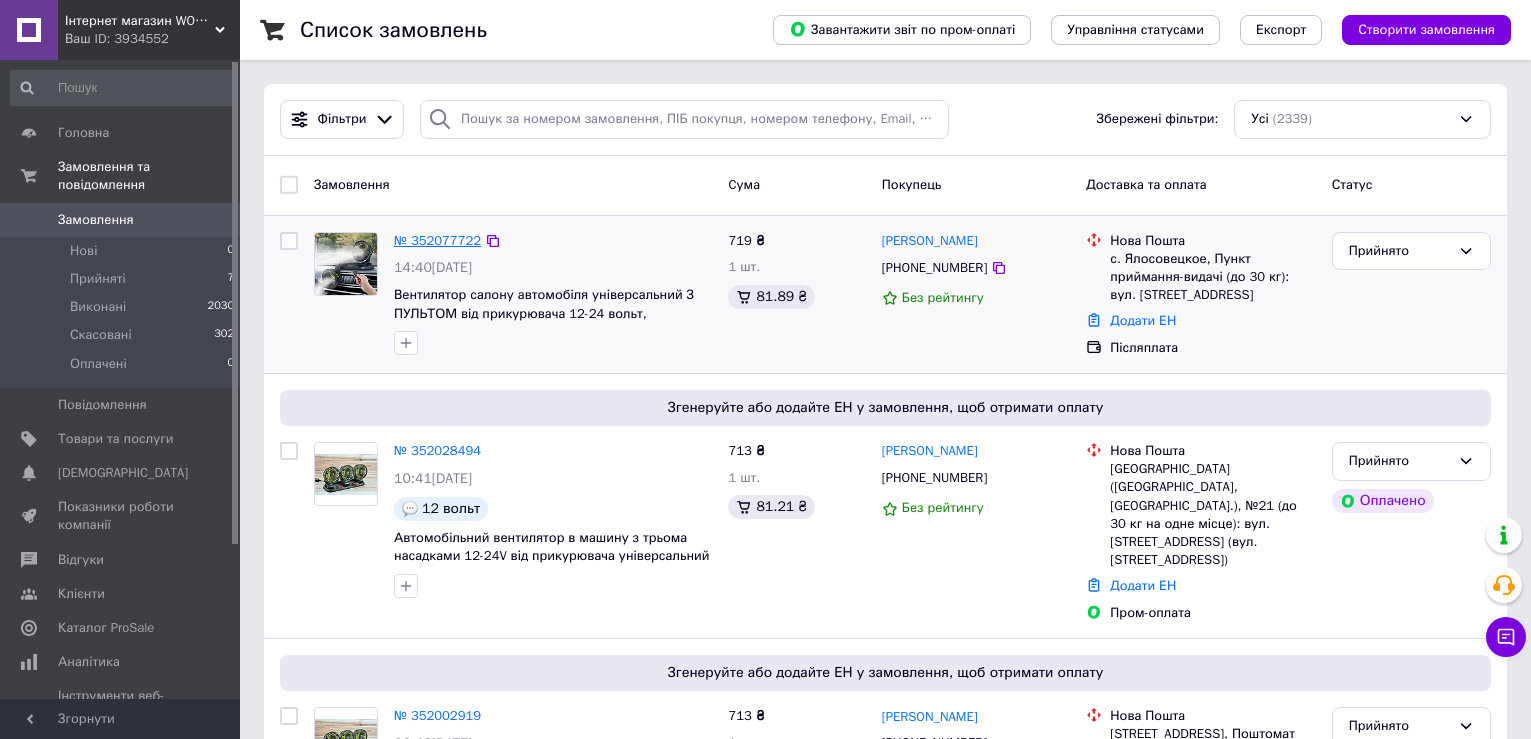 click on "№ 352077722" at bounding box center (437, 240) 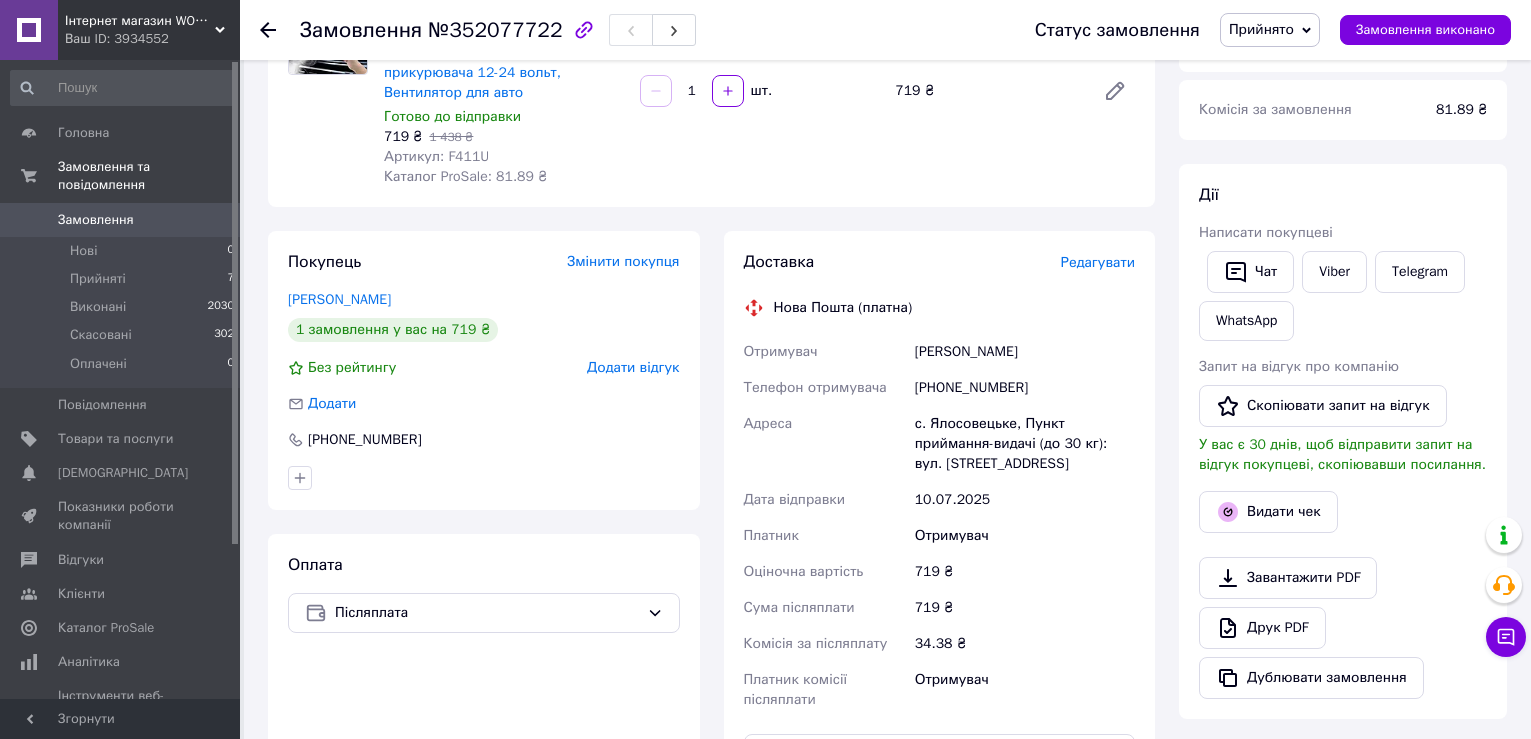 scroll, scrollTop: 300, scrollLeft: 0, axis: vertical 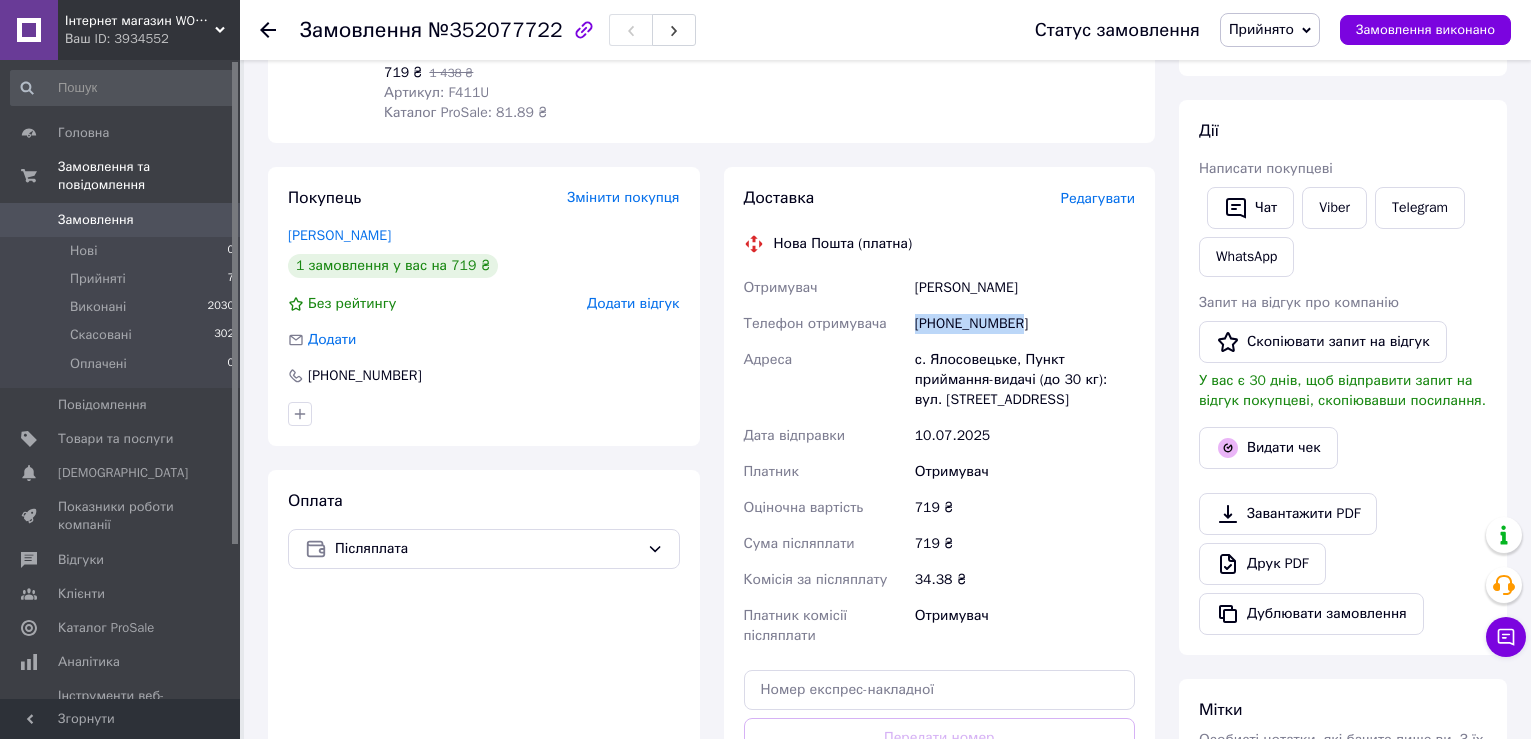 drag, startPoint x: 916, startPoint y: 324, endPoint x: 1091, endPoint y: 324, distance: 175 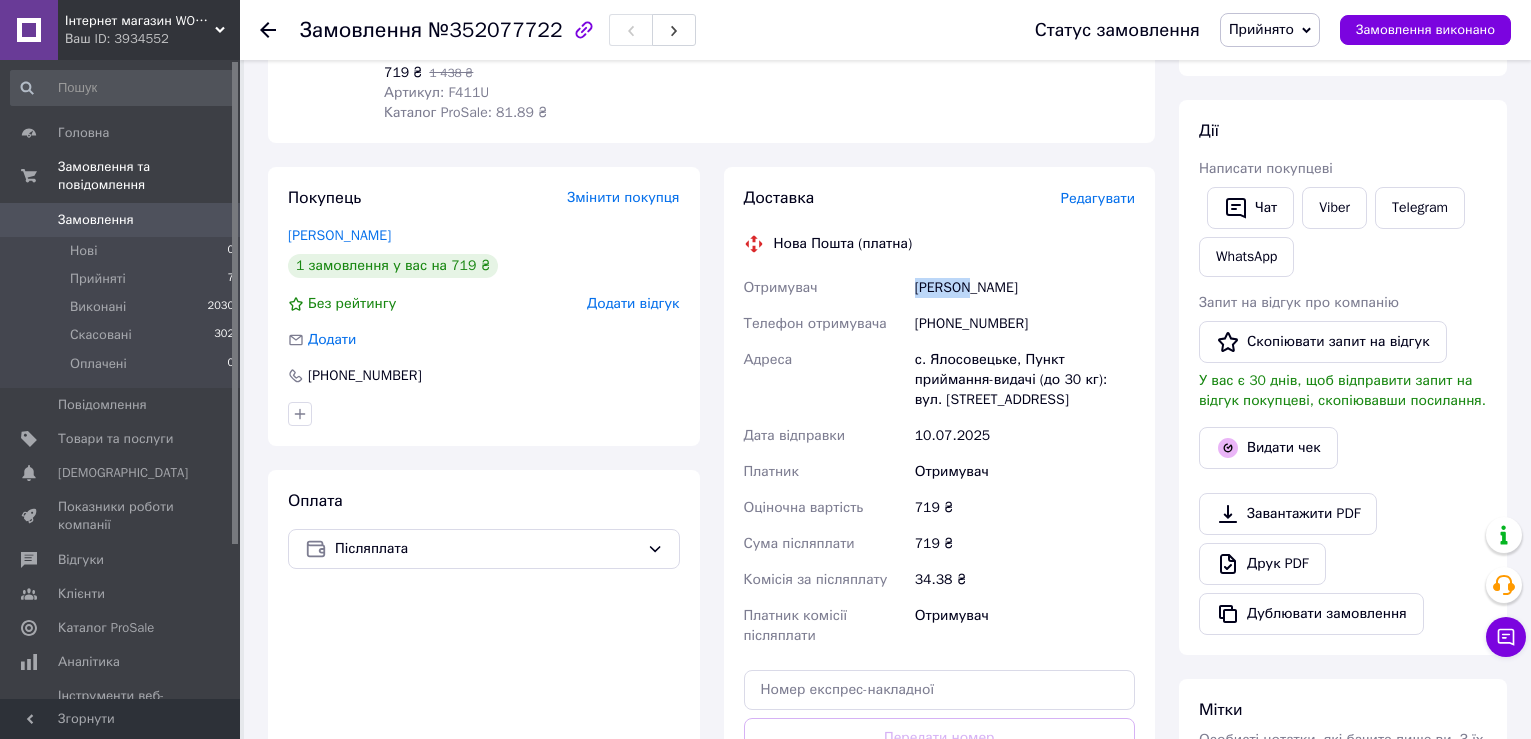 drag, startPoint x: 915, startPoint y: 288, endPoint x: 969, endPoint y: 292, distance: 54.147945 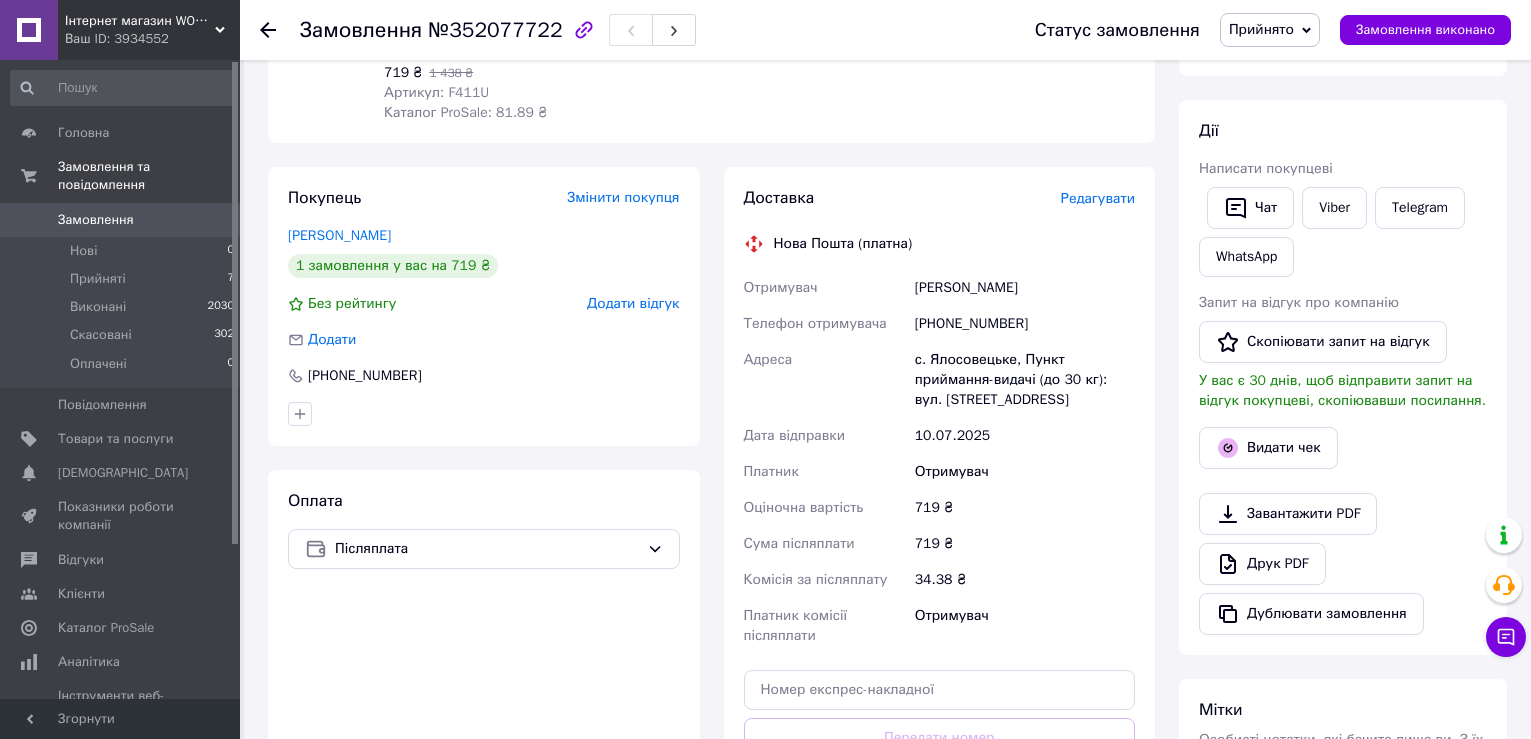 click on "[PERSON_NAME]" at bounding box center [1025, 288] 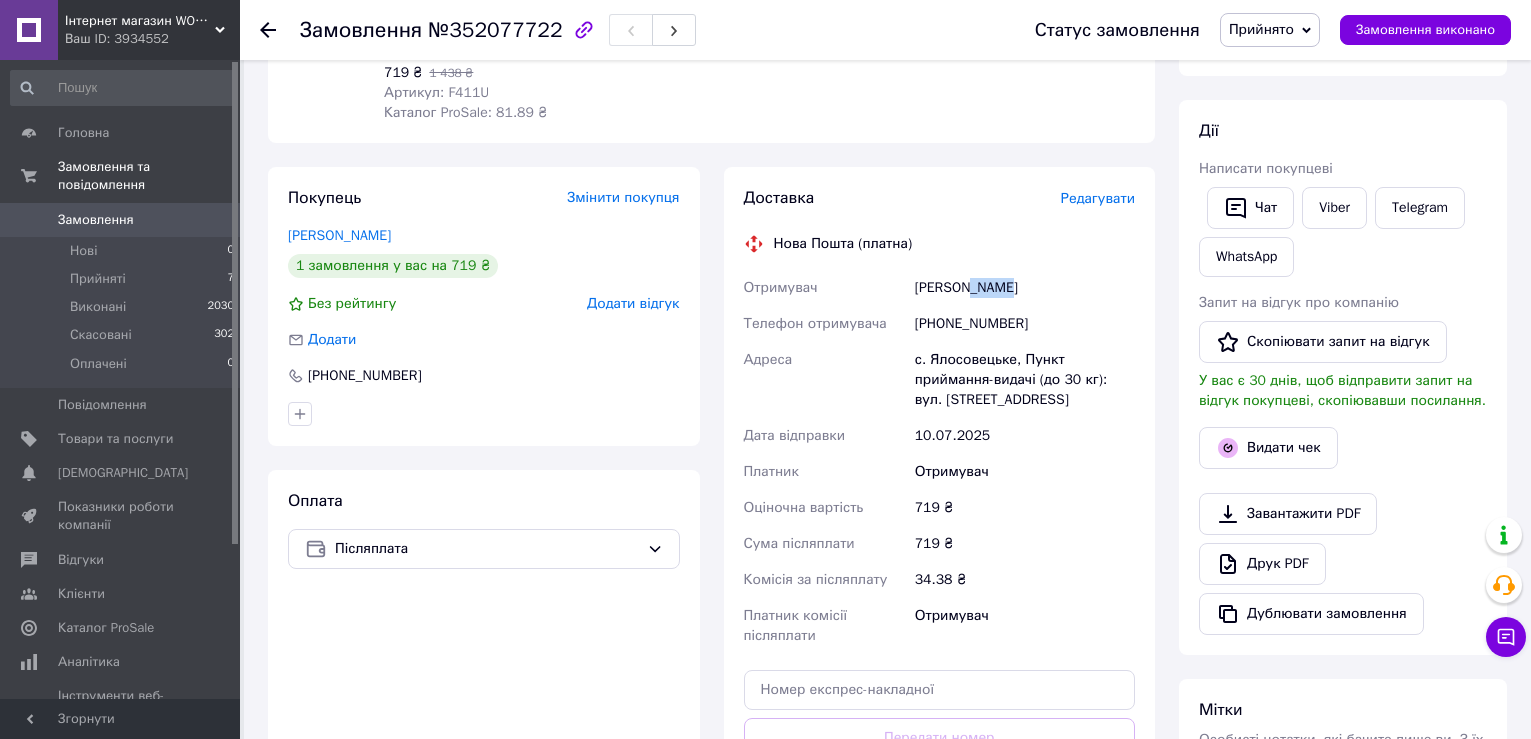 drag, startPoint x: 971, startPoint y: 283, endPoint x: 1033, endPoint y: 285, distance: 62.03225 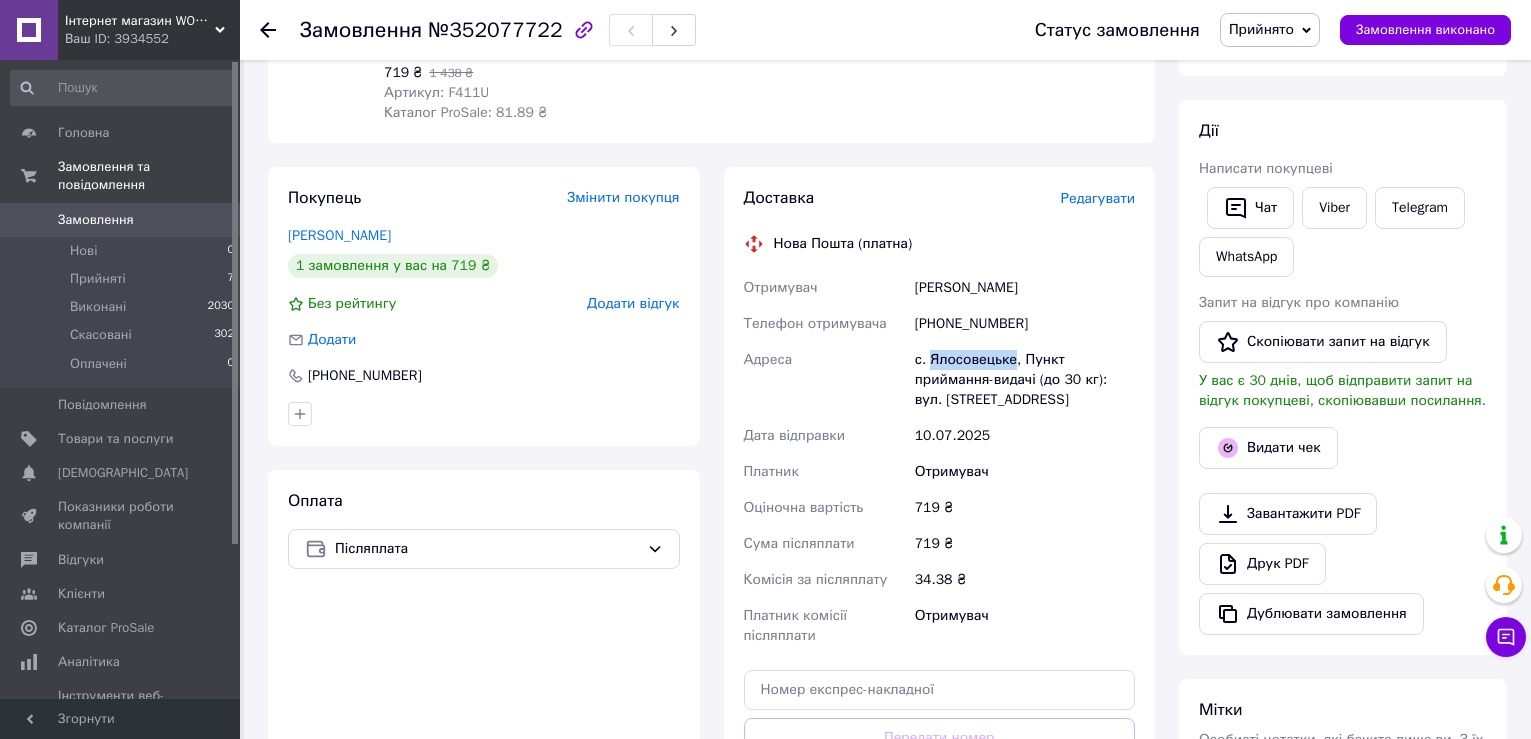 drag, startPoint x: 927, startPoint y: 357, endPoint x: 1009, endPoint y: 357, distance: 82 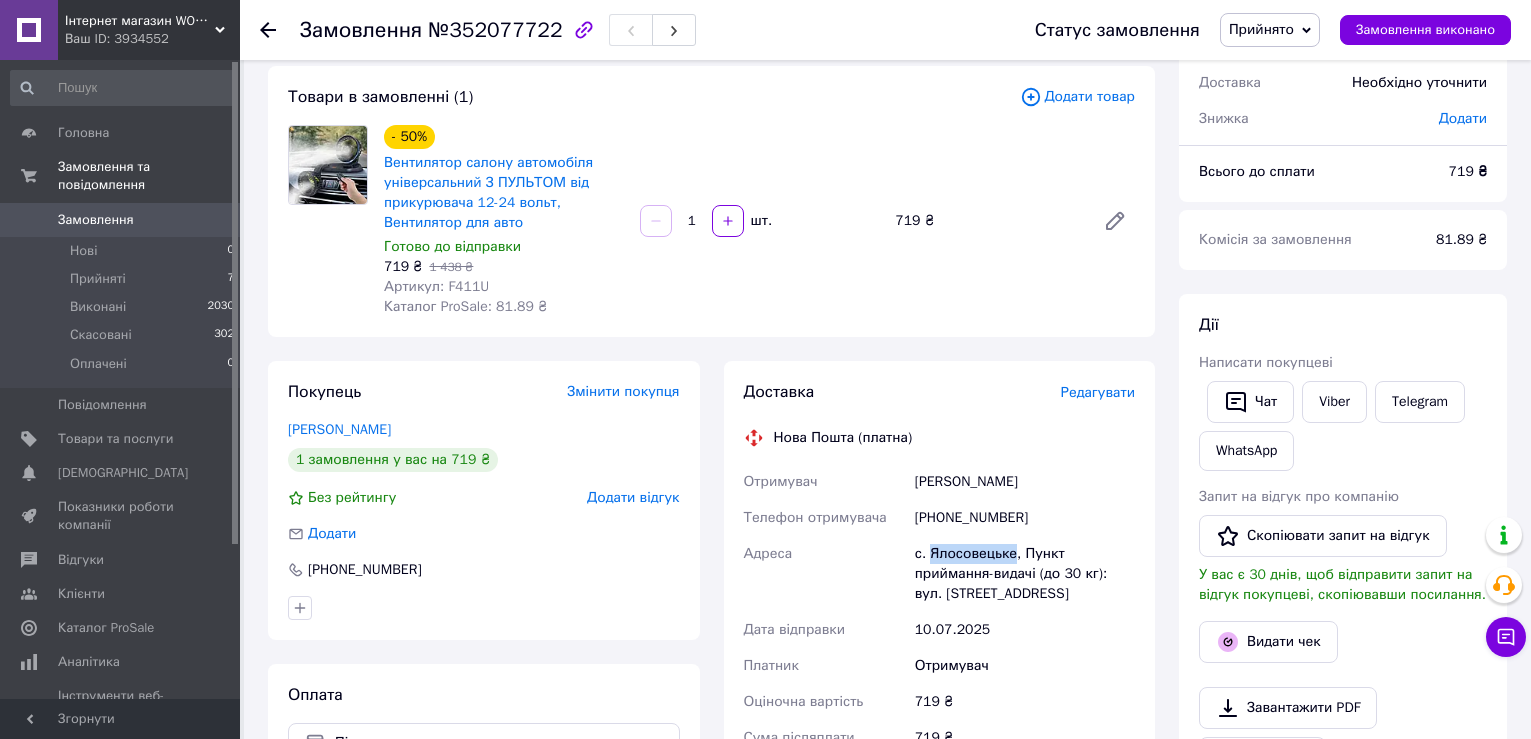 scroll, scrollTop: 0, scrollLeft: 0, axis: both 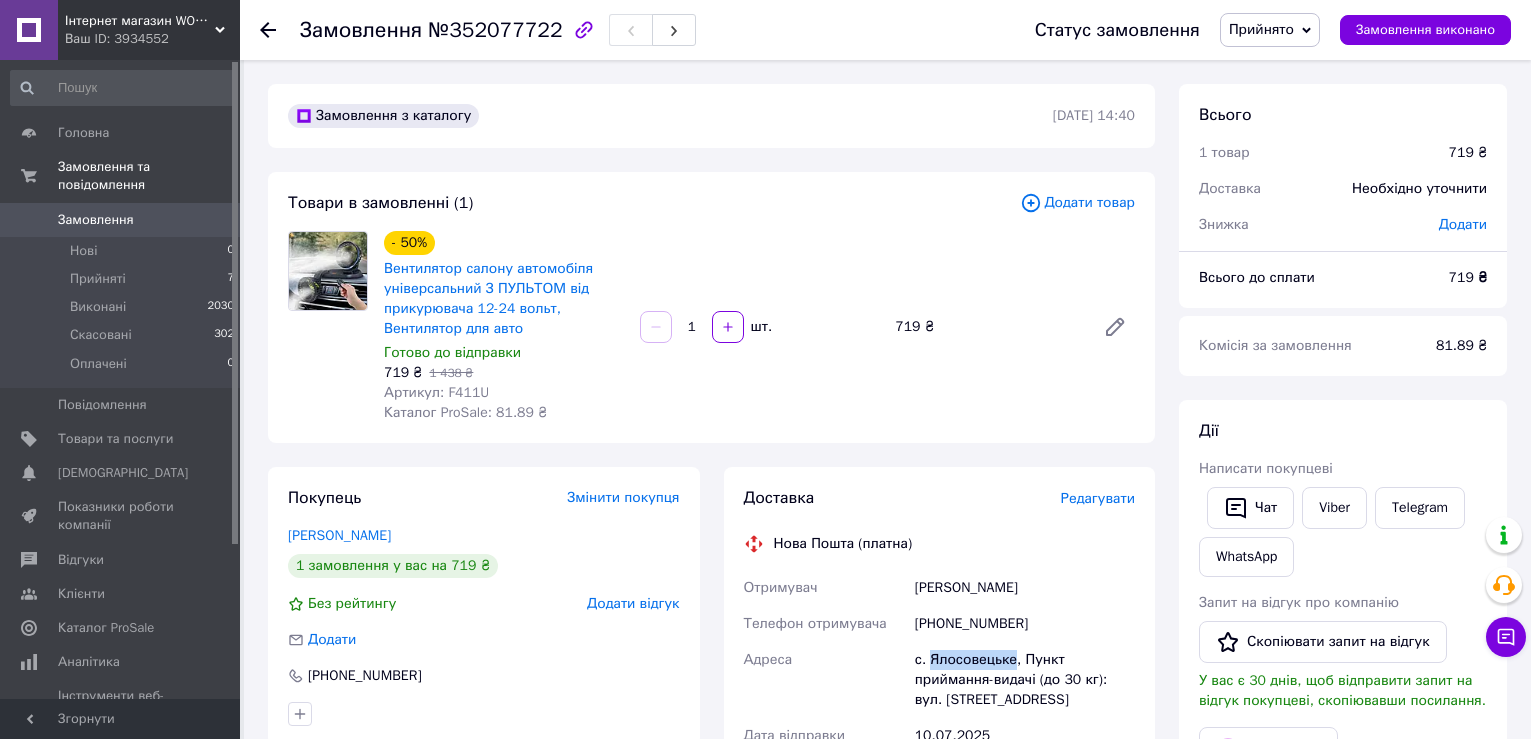 click on "Замовлення" at bounding box center [121, 220] 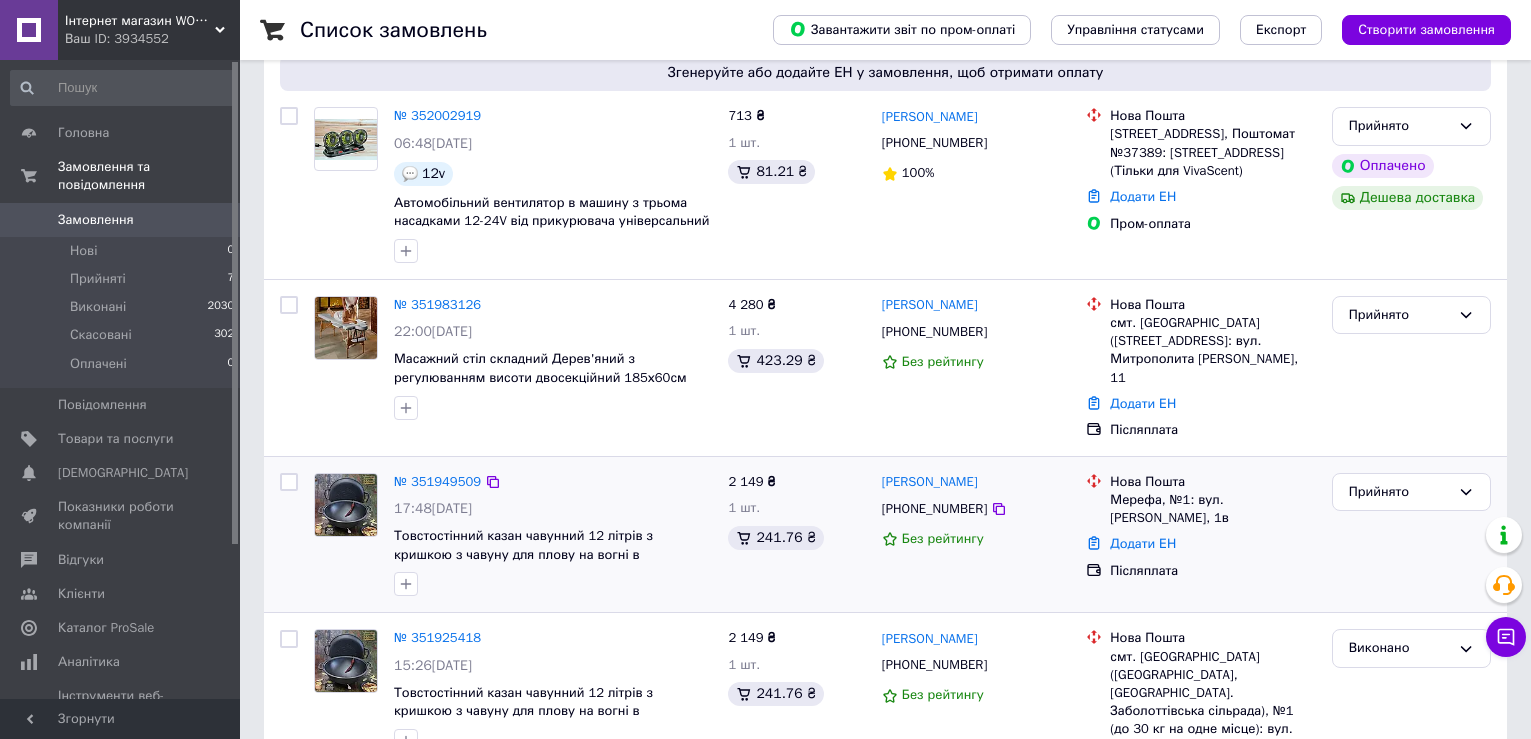 scroll, scrollTop: 800, scrollLeft: 0, axis: vertical 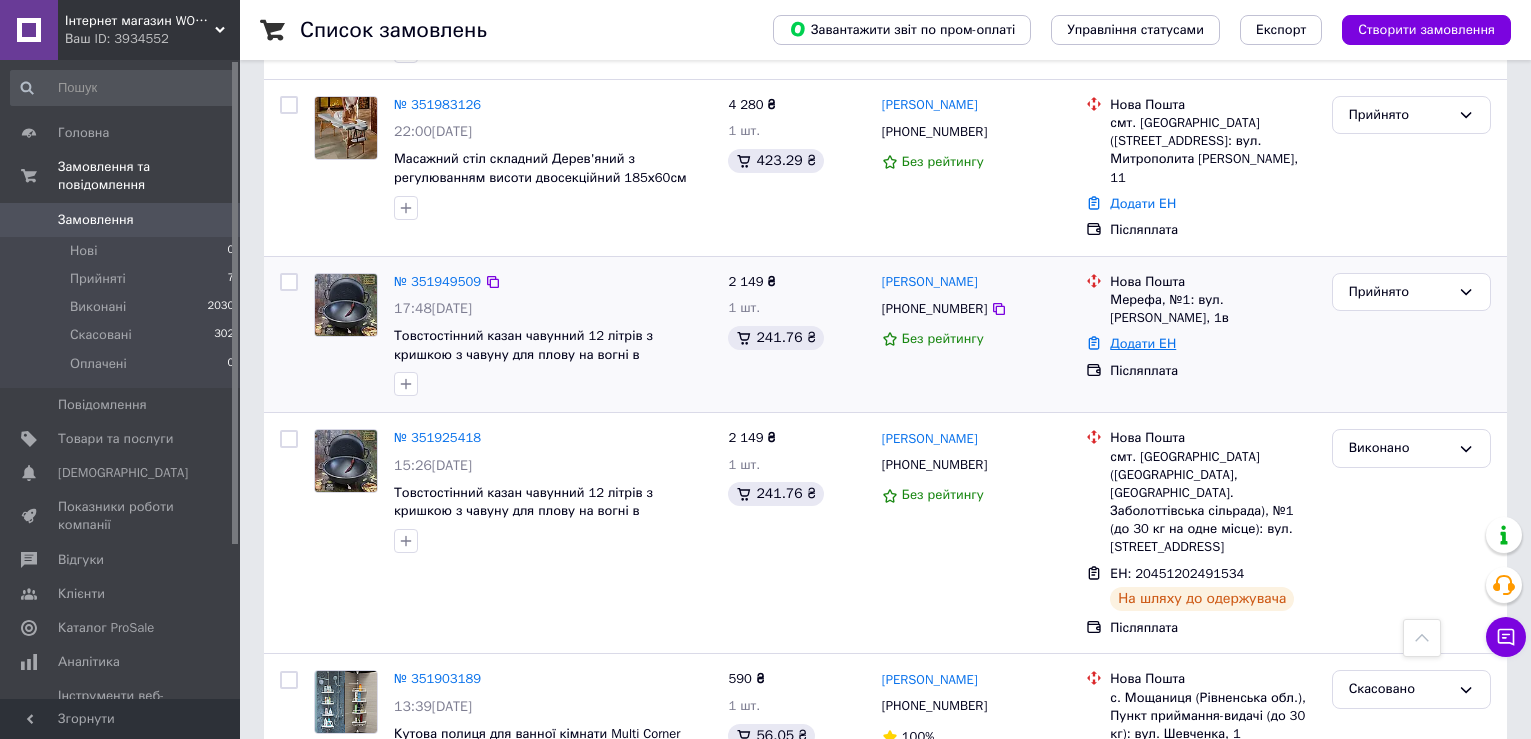 click on "Додати ЕН" at bounding box center [1143, 343] 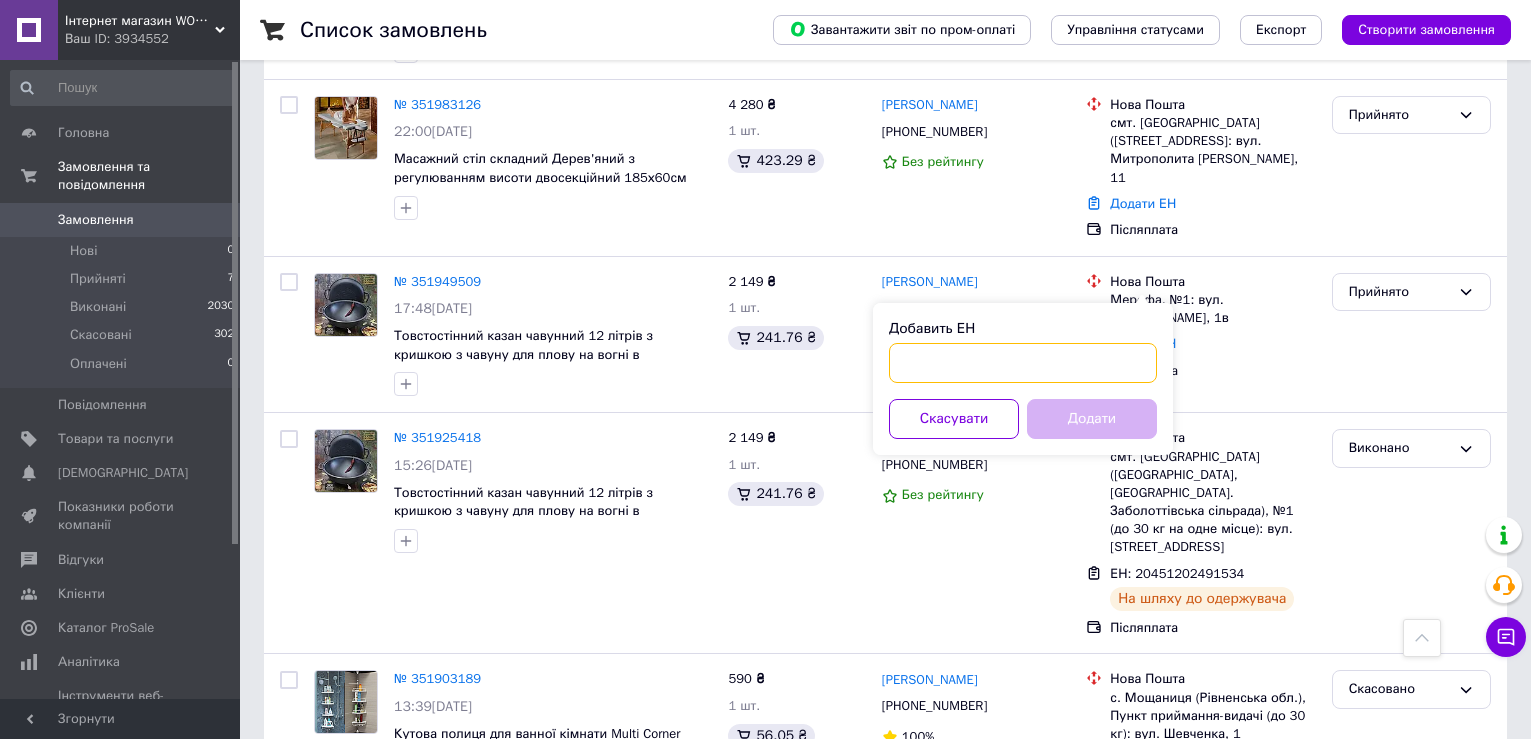 click on "Добавить ЕН" at bounding box center (1023, 363) 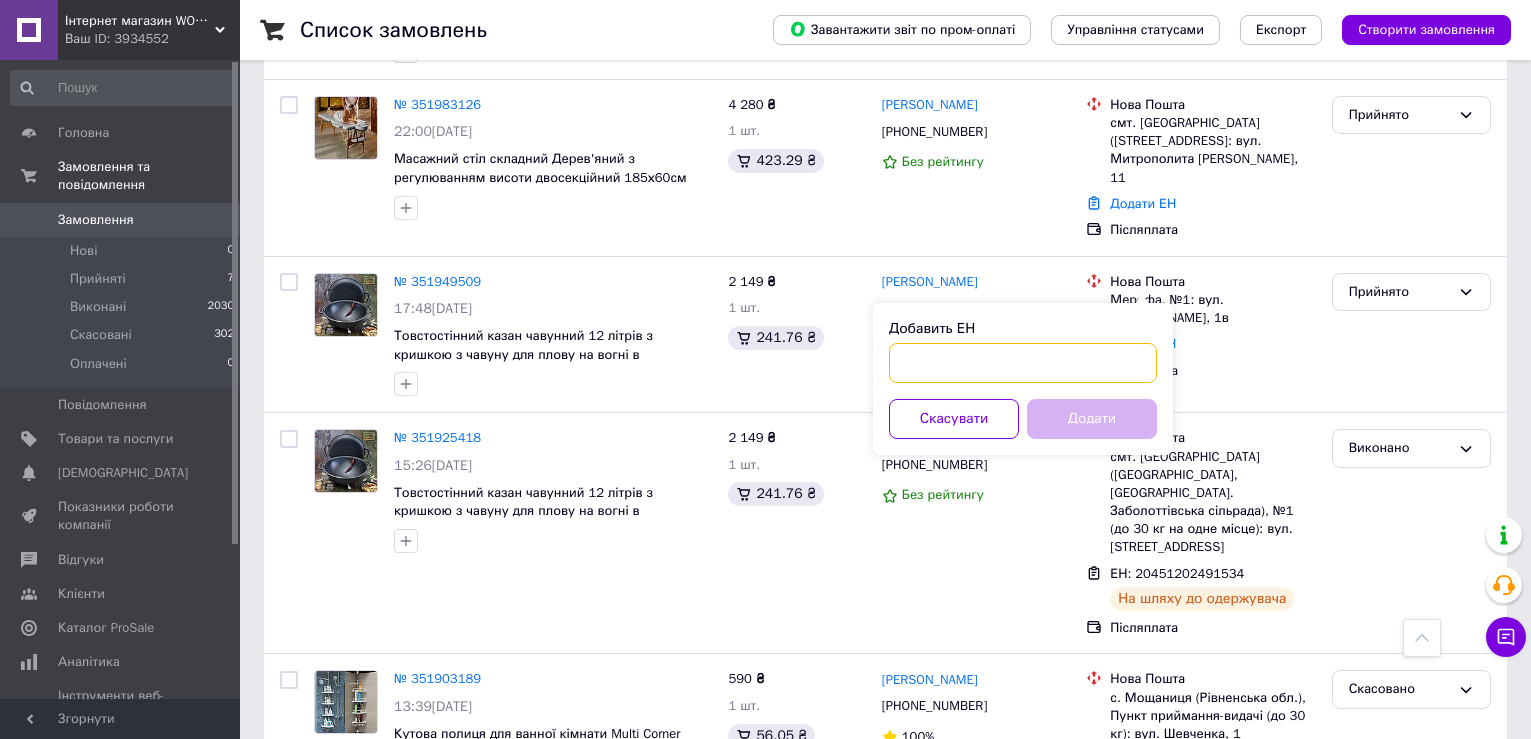 paste on "20451202885062" 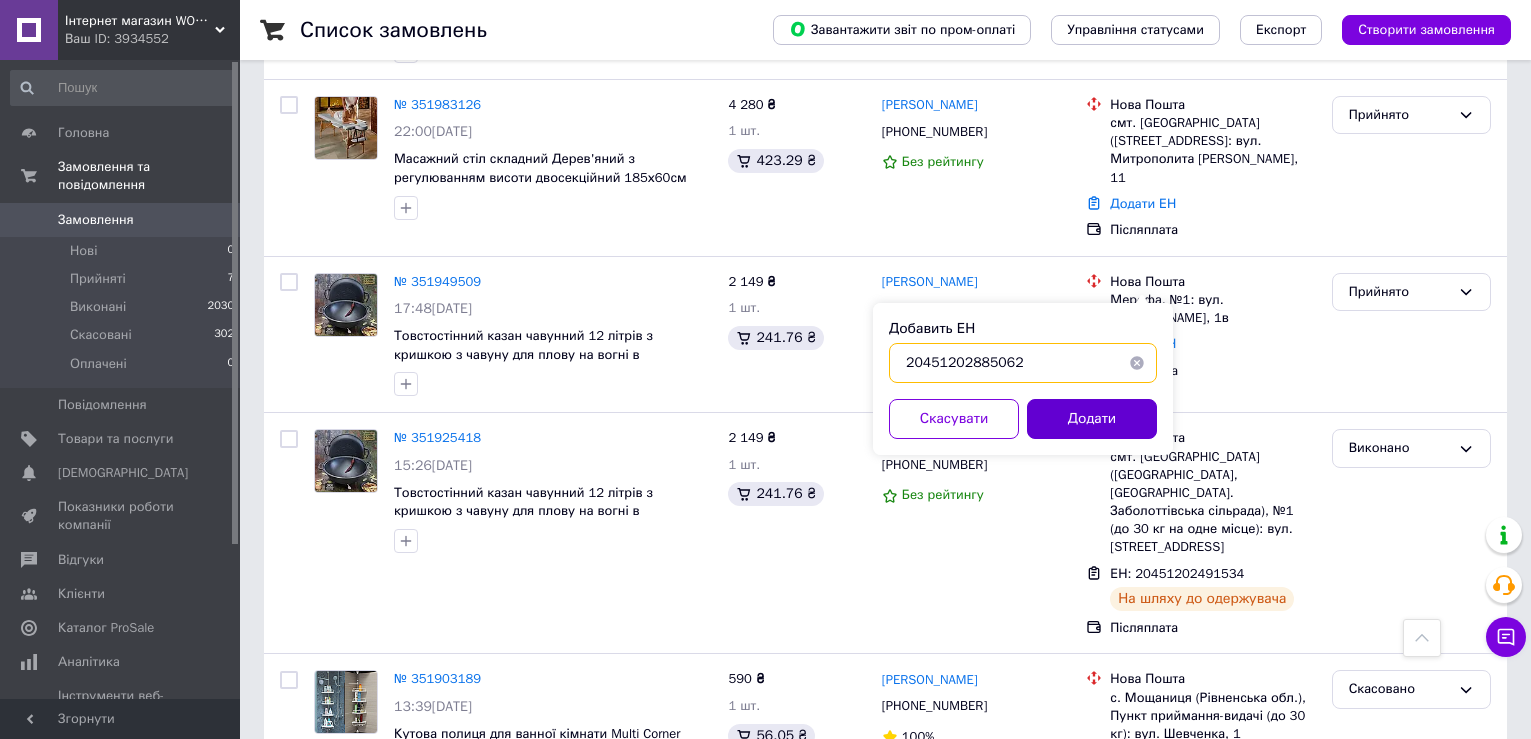 type on "20451202885062" 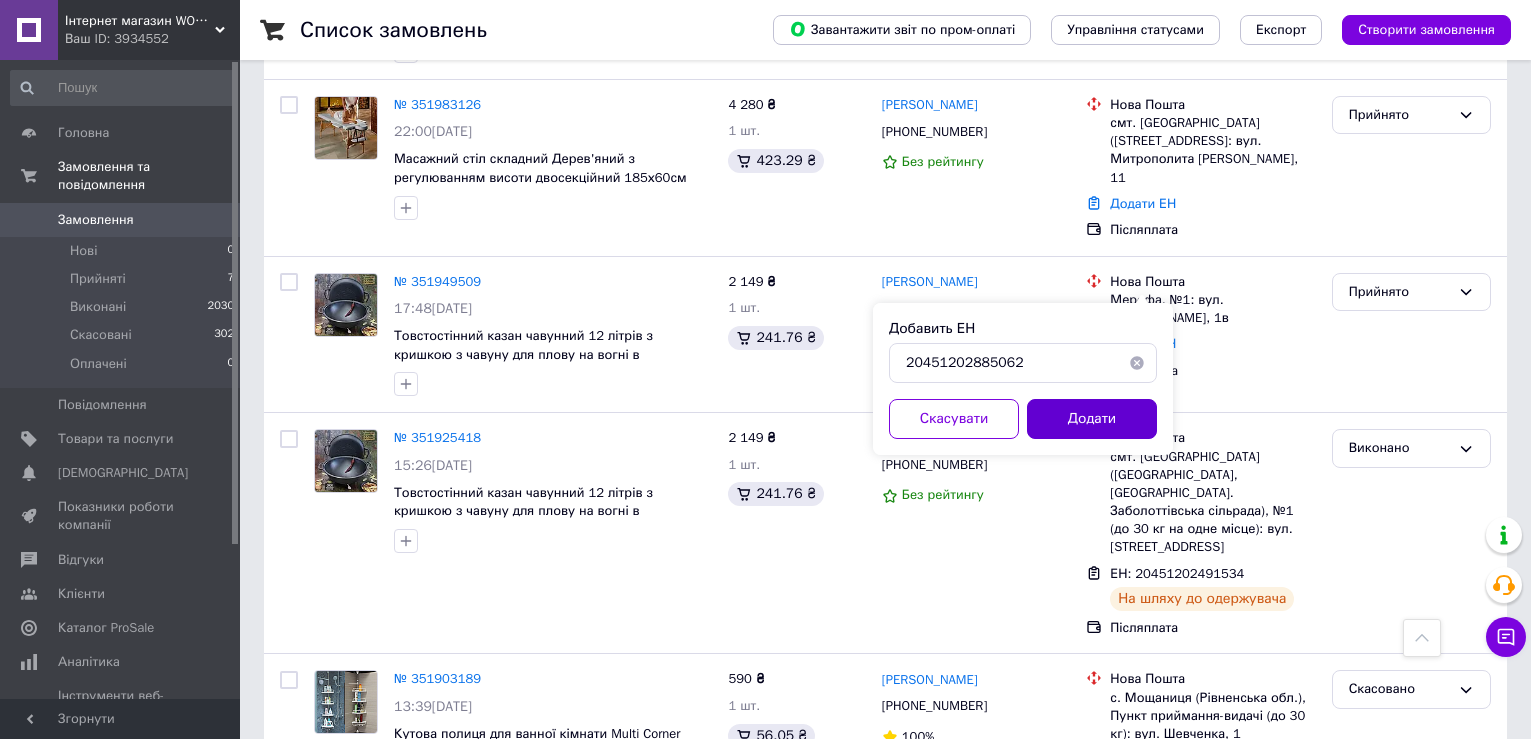 click on "Додати" at bounding box center [1092, 419] 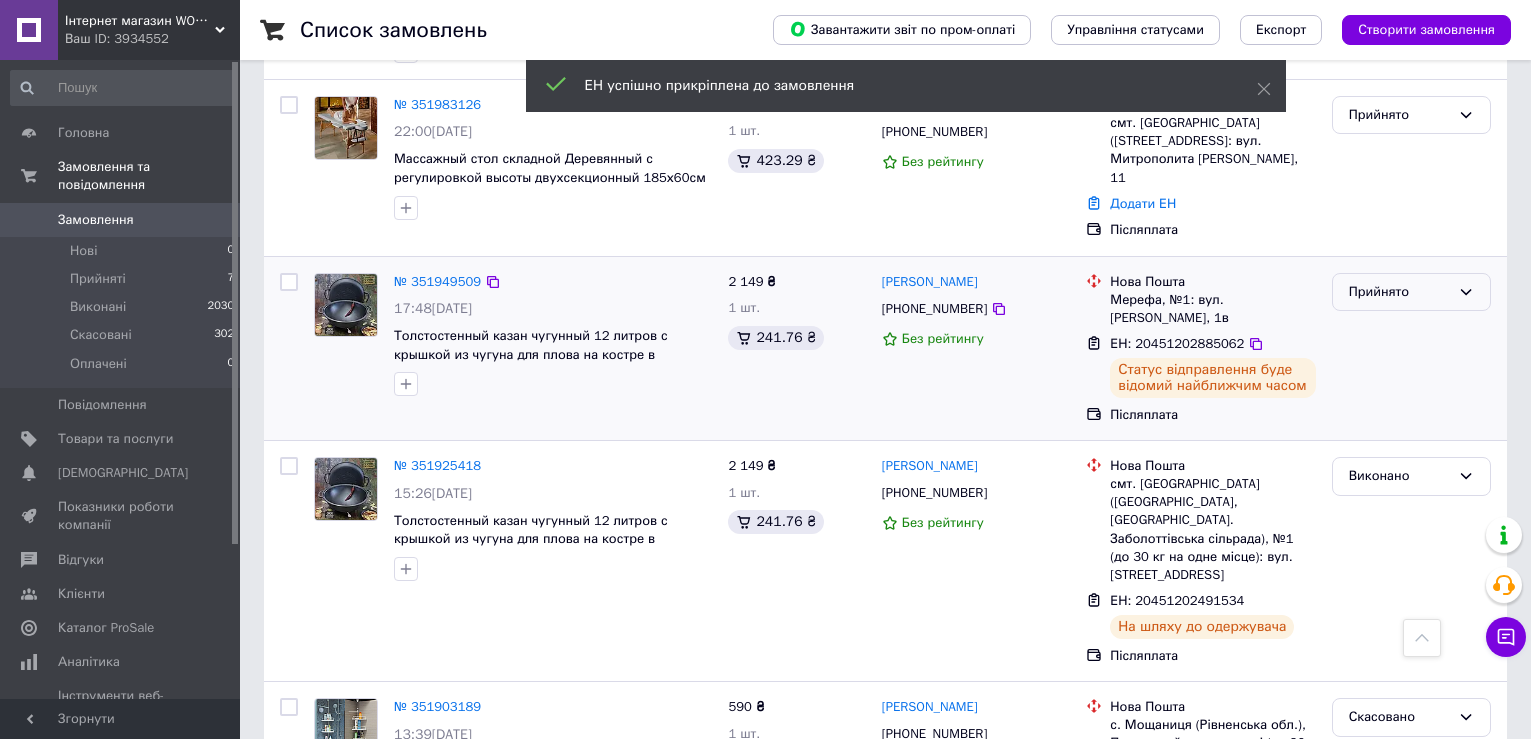 click on "Прийнято" at bounding box center [1399, 292] 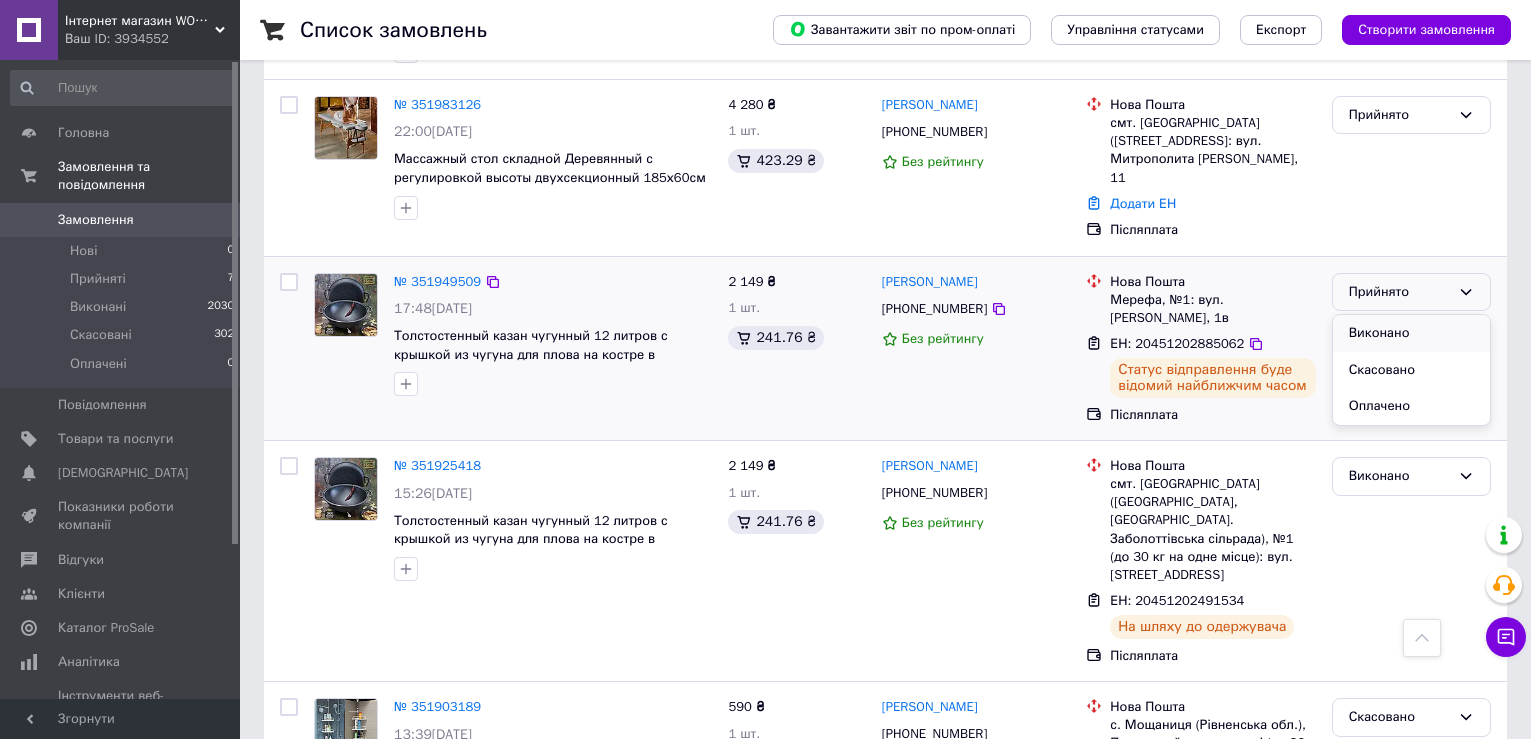 click on "Виконано" at bounding box center (1411, 333) 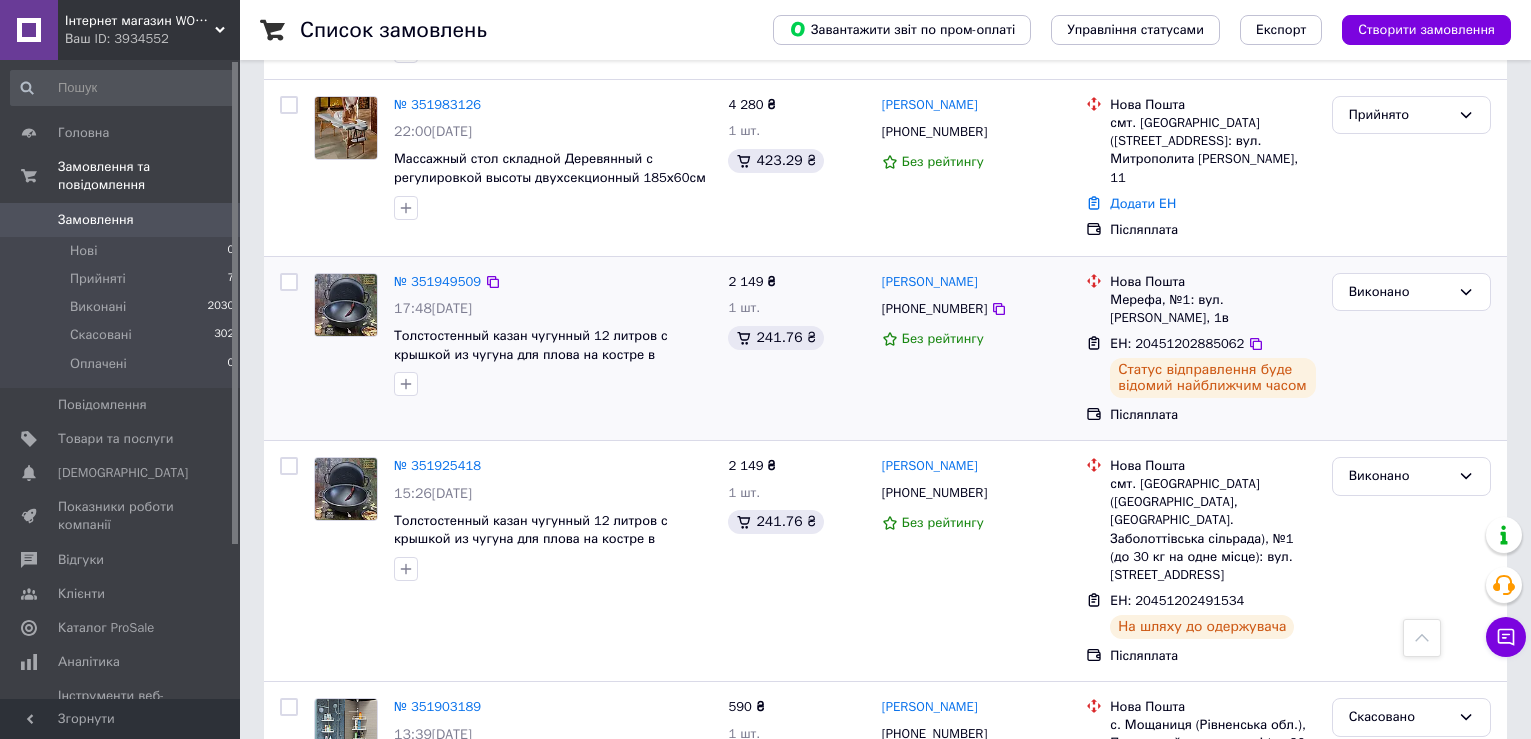 click on "Замовлення" at bounding box center [121, 220] 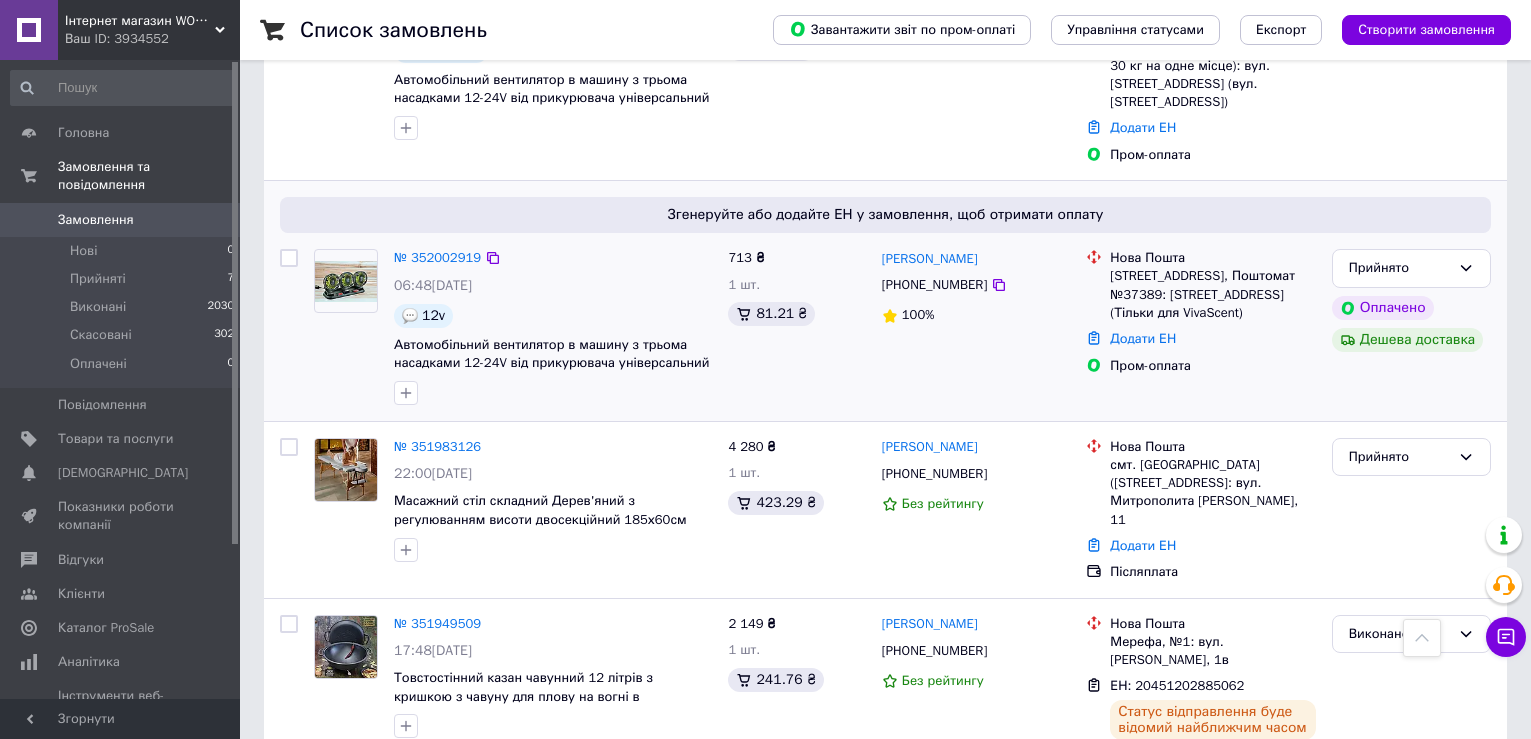 scroll, scrollTop: 500, scrollLeft: 0, axis: vertical 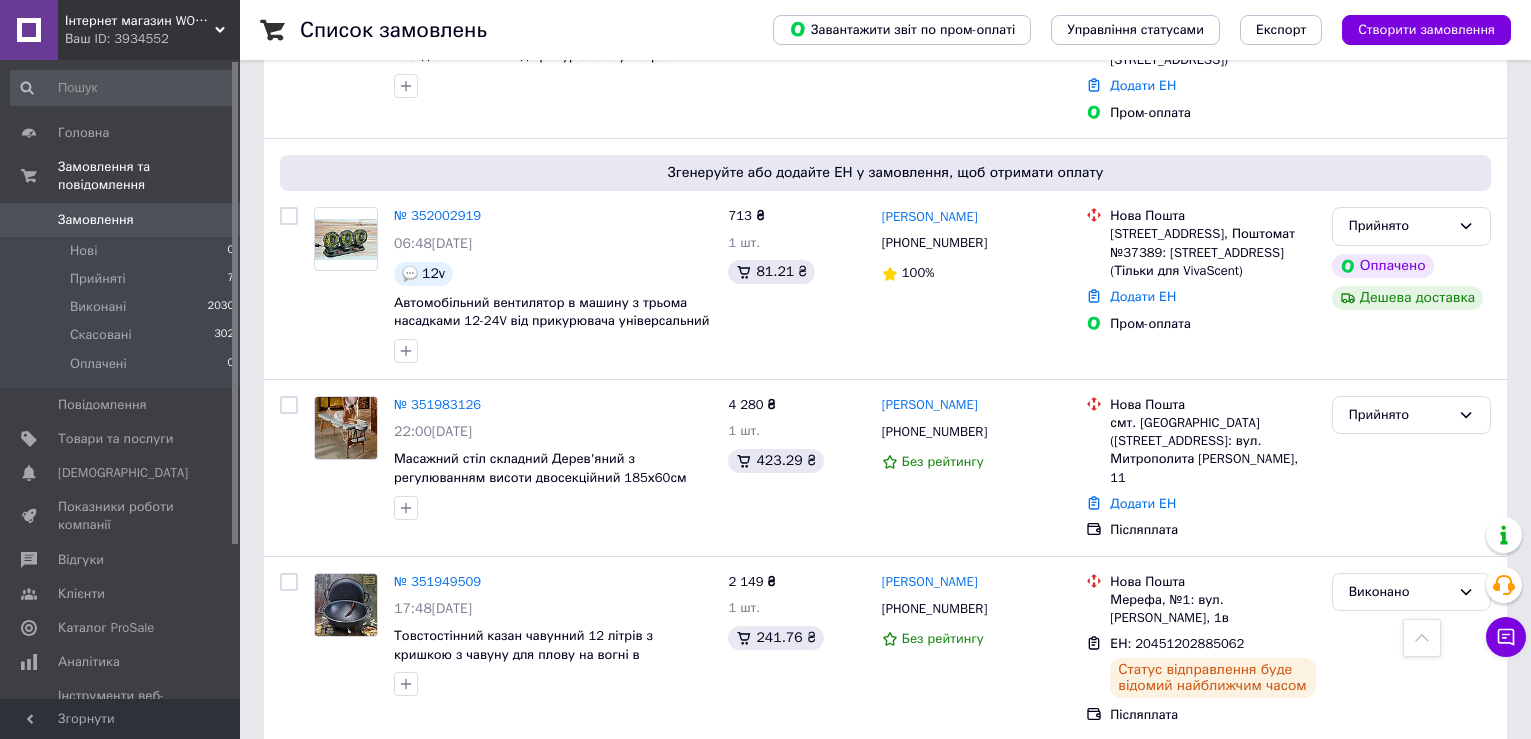 click on "Замовлення" at bounding box center [96, 220] 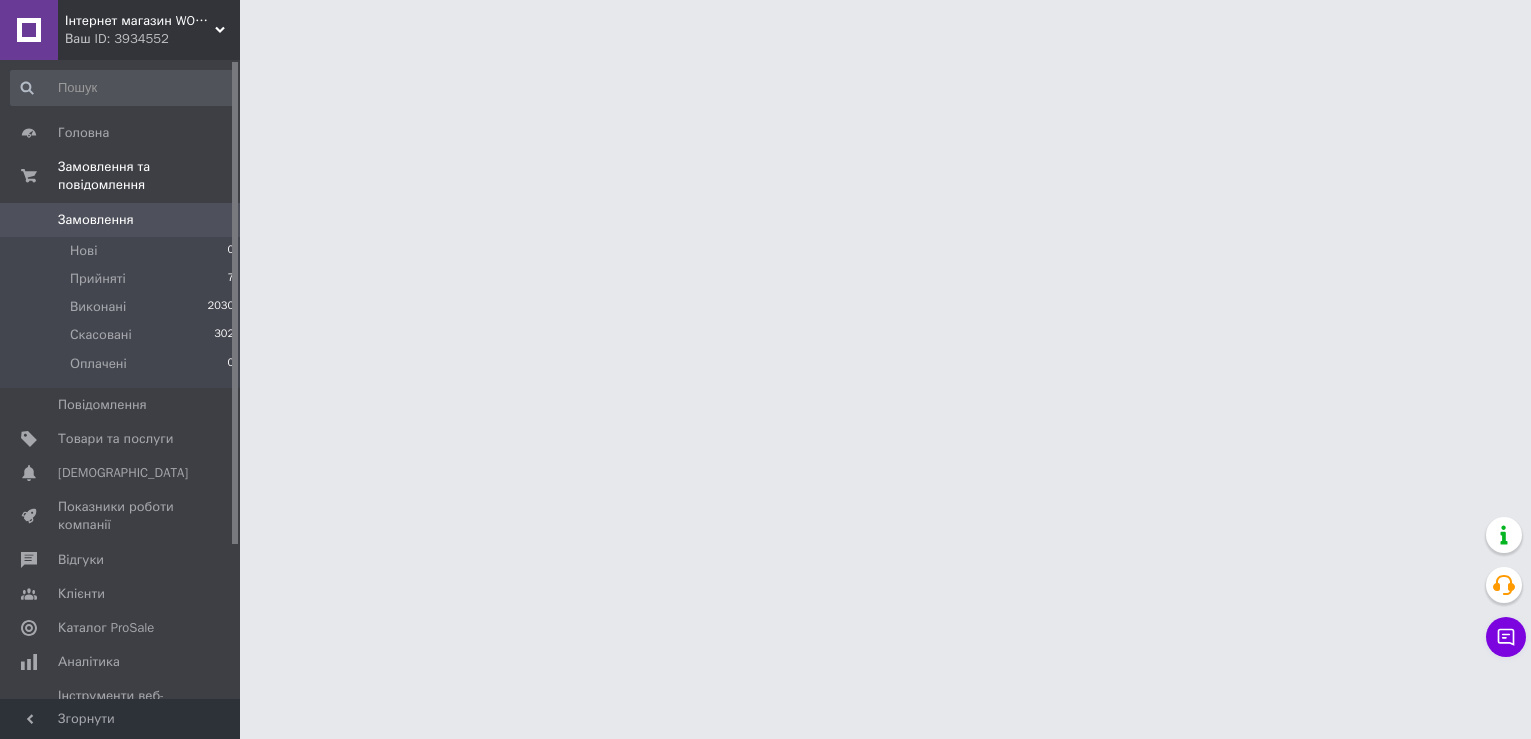 scroll, scrollTop: 0, scrollLeft: 0, axis: both 